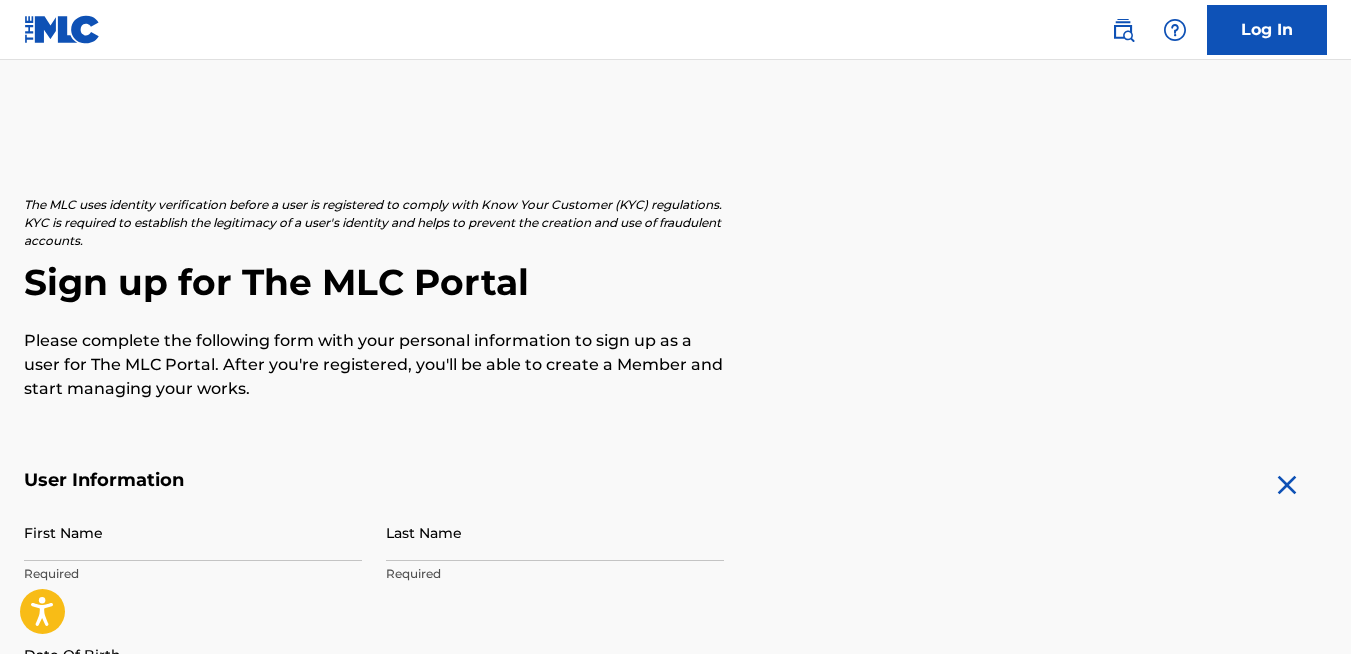 scroll, scrollTop: 568, scrollLeft: 0, axis: vertical 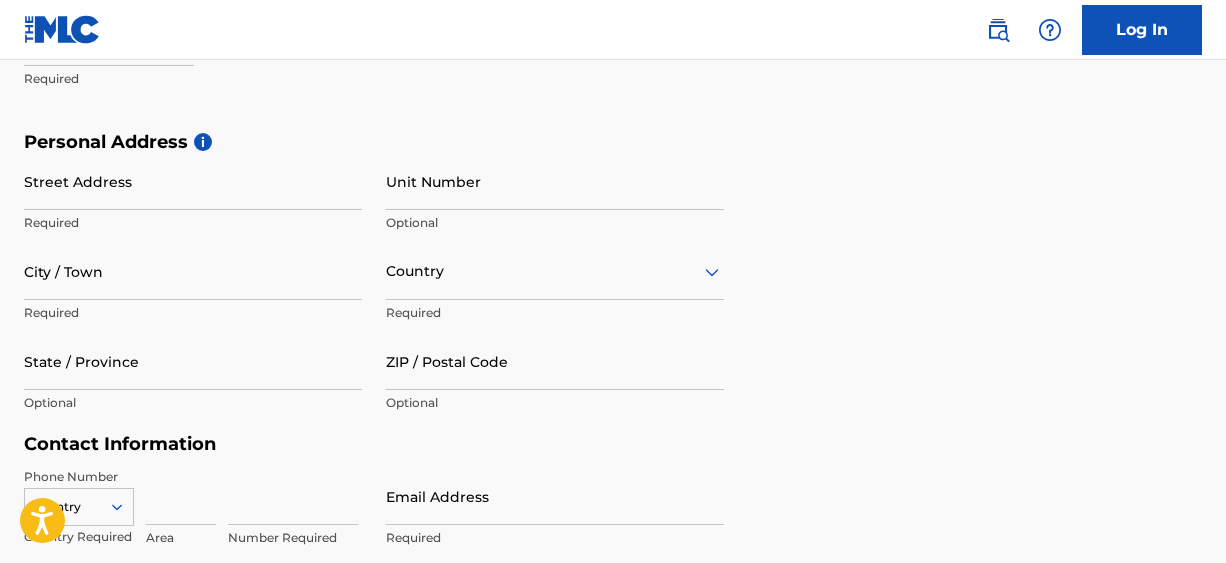 click on "Street Address" at bounding box center (193, 181) 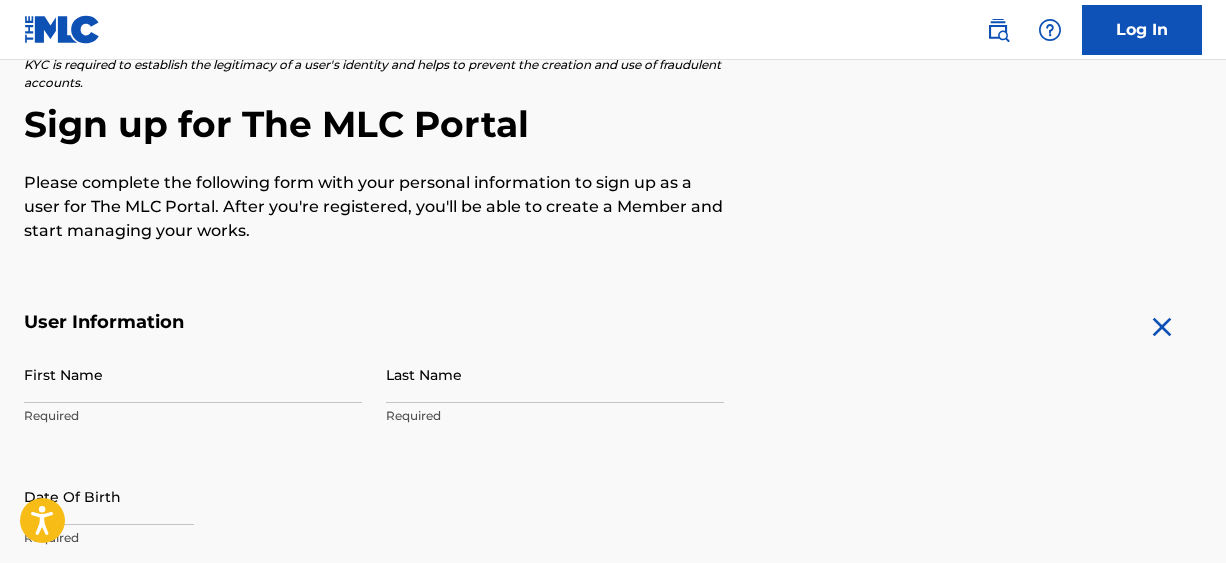 scroll, scrollTop: 157, scrollLeft: 0, axis: vertical 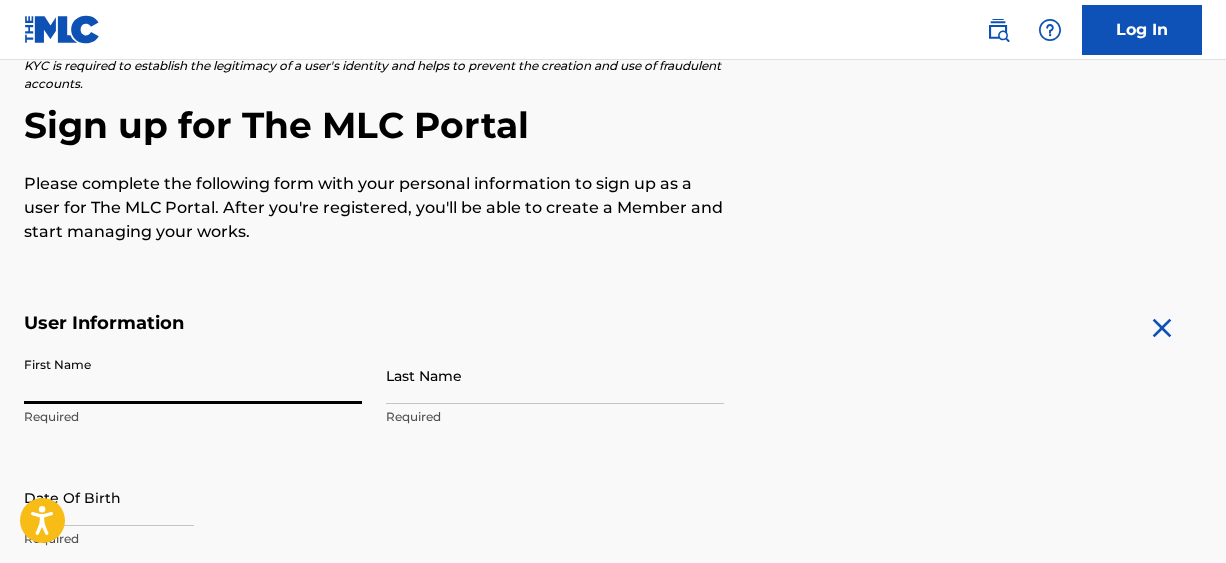 click on "First Name" at bounding box center (193, 375) 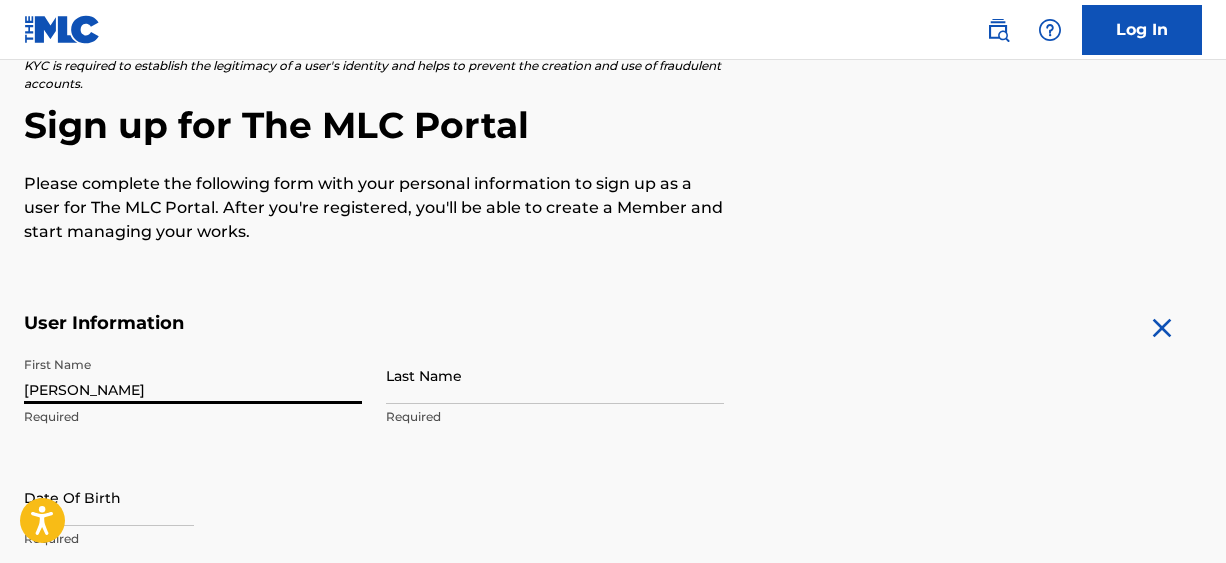 type on "[PERSON_NAME]" 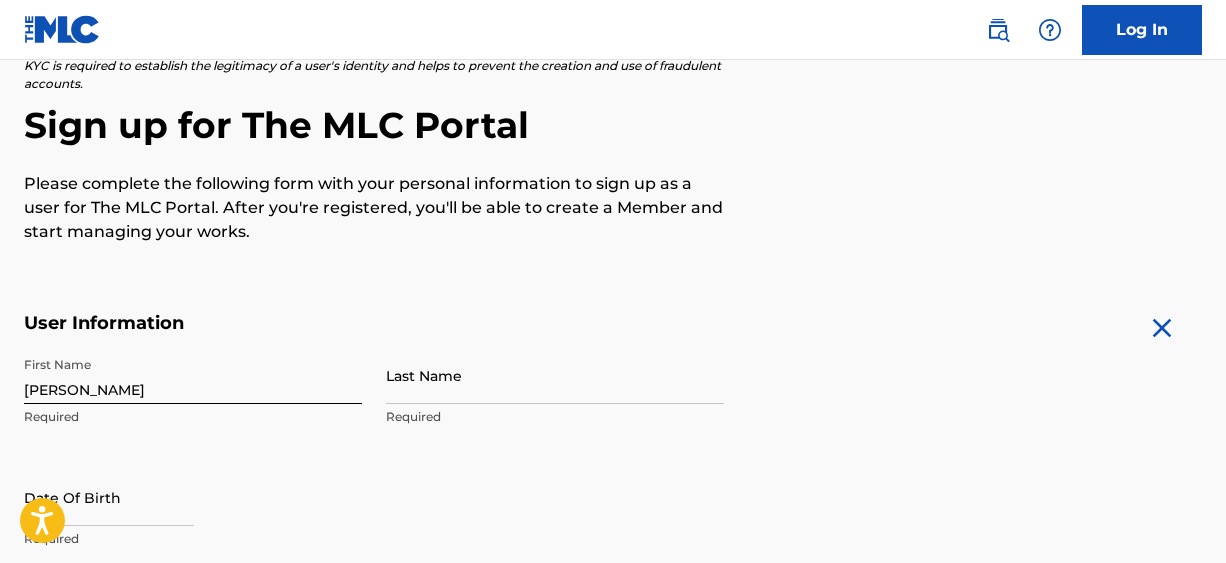 click on "Last Name" at bounding box center [555, 375] 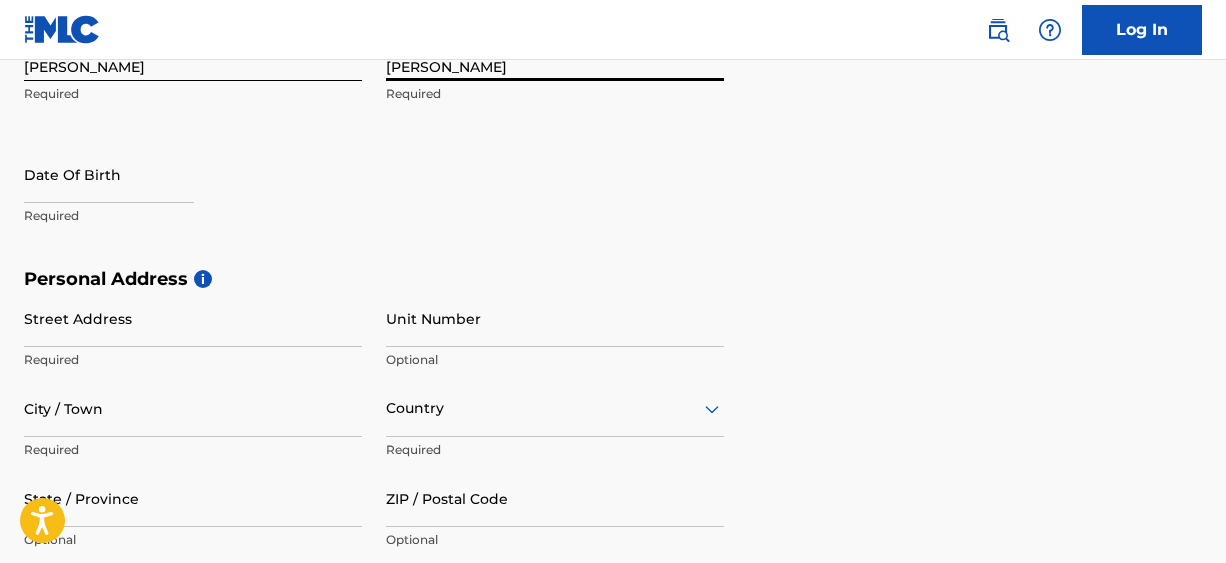 scroll, scrollTop: 481, scrollLeft: 0, axis: vertical 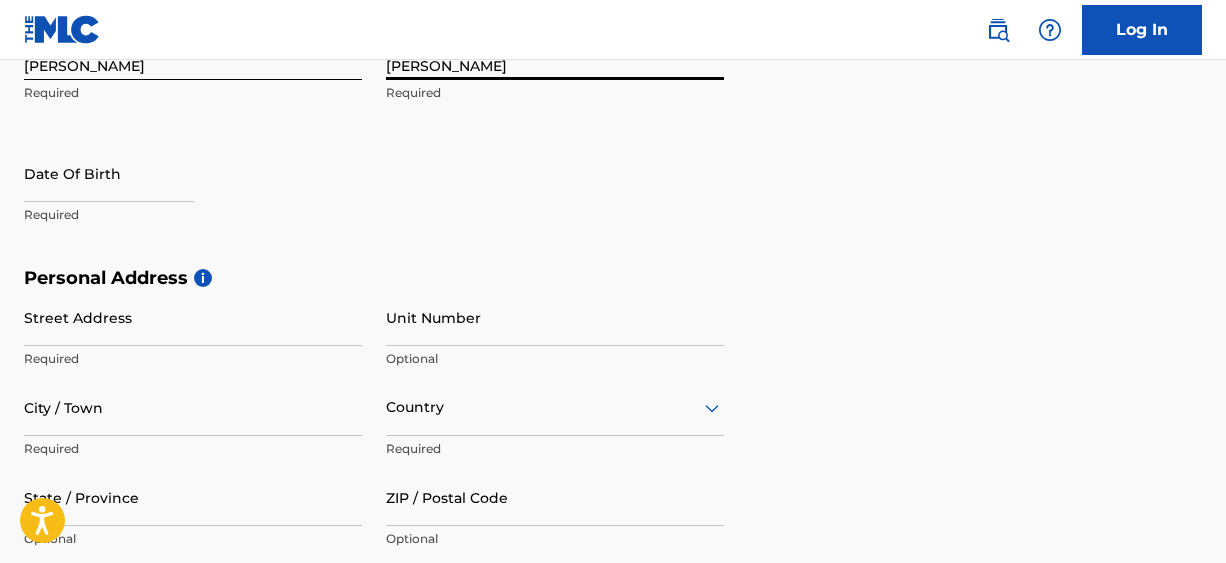 type on "[PERSON_NAME]" 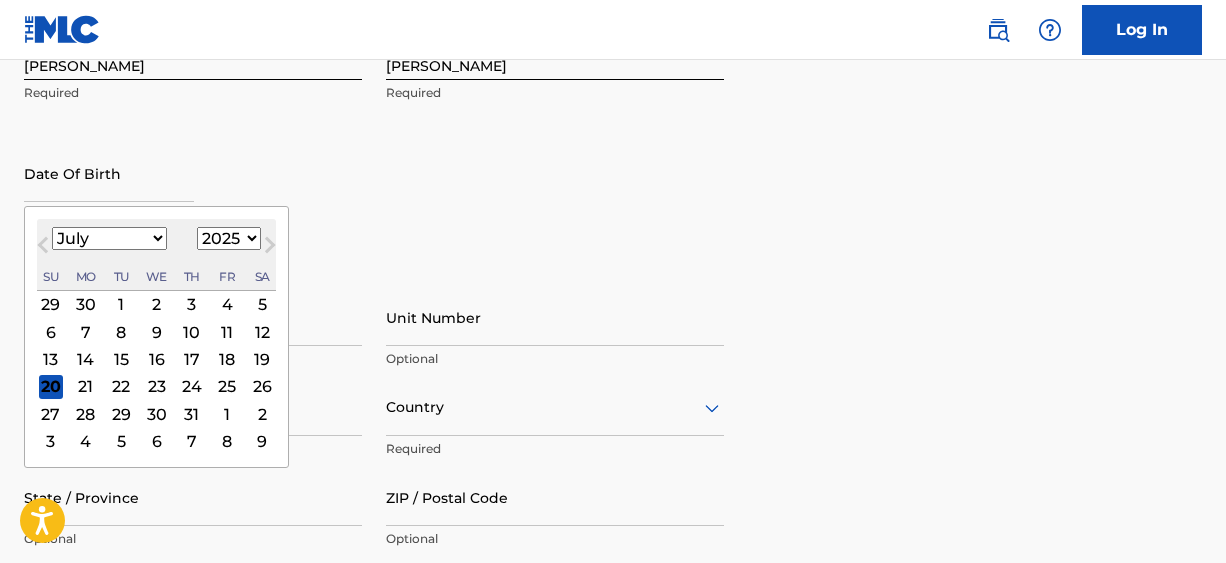 click at bounding box center [109, 173] 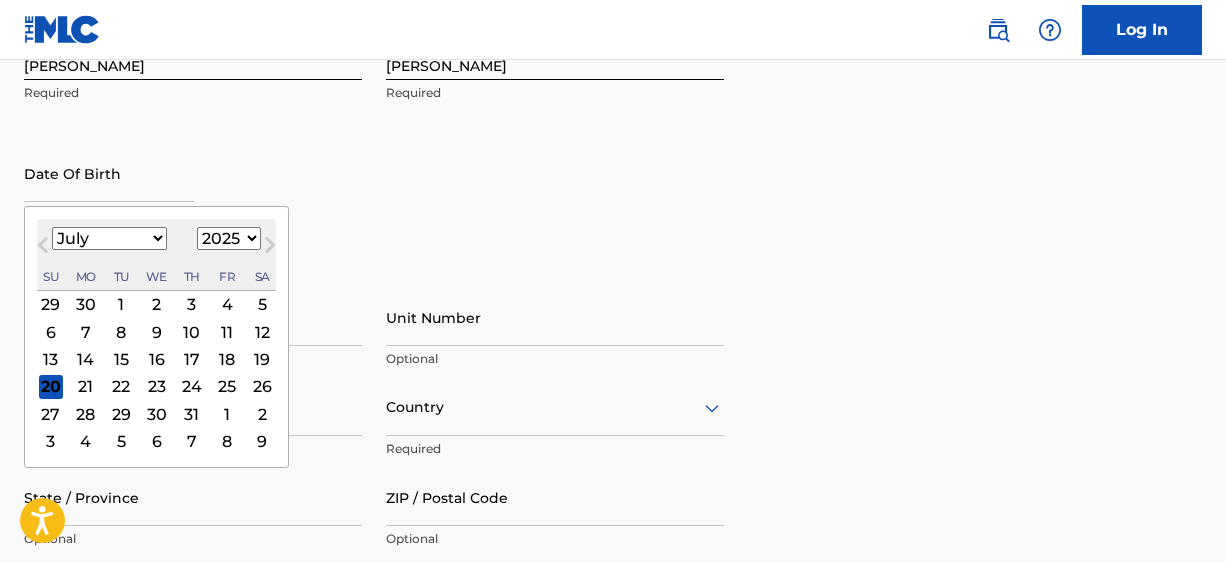 select on "1998" 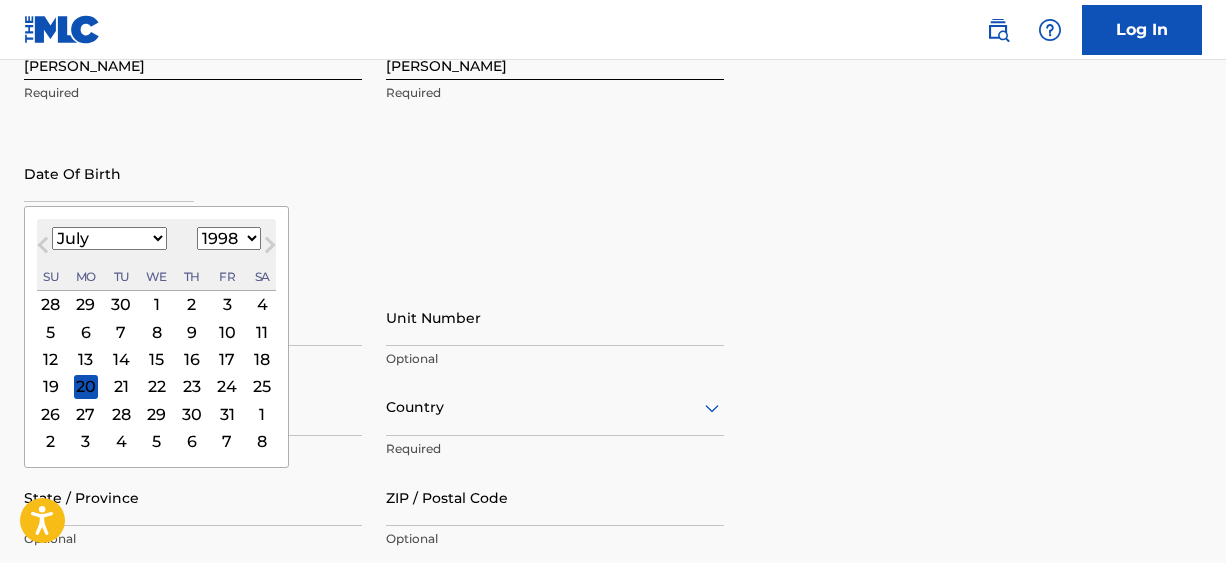 click on "July [DATE] February March April May June July August September October November [DATE] 1900 1901 1902 1903 1904 1905 1906 1907 1908 1909 1910 1911 1912 1913 1914 1915 1916 1917 1918 1919 1920 1921 1922 1923 1924 1925 1926 1927 1928 1929 1930 1931 1932 1933 1934 1935 1936 1937 1938 1939 1940 1941 1942 1943 1944 1945 1946 1947 1948 1949 1950 1951 1952 1953 1954 1955 1956 1957 1958 1959 1960 1961 1962 1963 1964 1965 1966 1967 1968 1969 1970 1971 1972 1973 1974 1975 1976 1977 1978 1979 1980 1981 1982 1983 1984 1985 1986 1987 1988 1989 1990 1991 1992 1993 1994 1995 1996 1997 1998 1999 2000 2001 2002 2003 2004 2005 2006 2007 2008 2009 2010 2011 2012 2013 2014 2015 2016 2017 2018 2019 2020 2021 2022 2023 2024 2025 2026 2027 2028 2029 2030 2031 2032 2033 2034 2035 2036 2037 2038 2039 2040 2041 2042 2043 2044 2045 2046 2047 2048 2049 2050 2051 2052 2053 2054 2055 2056 2057 2058 2059 2060 2061 2062 2063 2064 2065 2066 2067 2068 2069 2070 2071 2072 2073 2074 2075 2076 2077 2078 2079 2080 2081 2082 2083 Su" at bounding box center [156, 255] 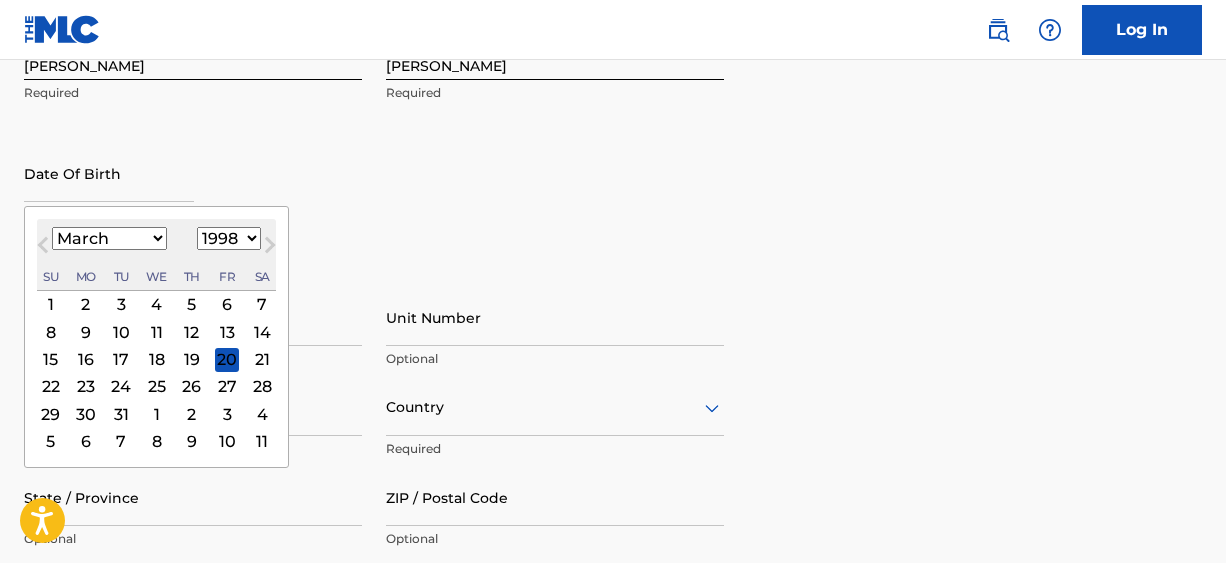 click on "5" at bounding box center [192, 304] 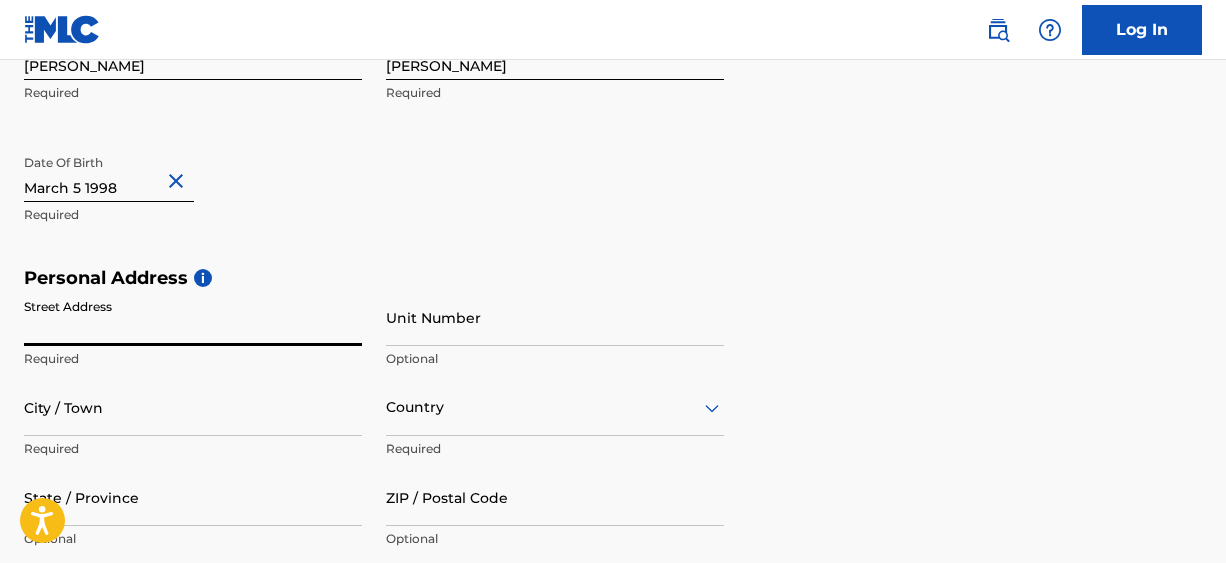 click on "Street Address" at bounding box center [193, 317] 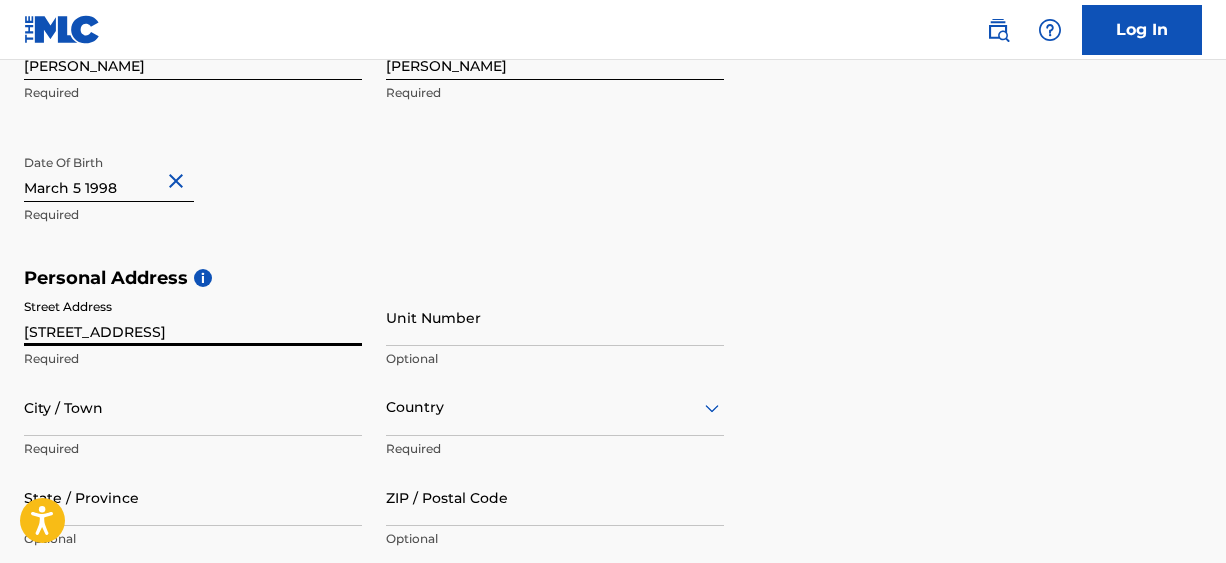 type on "Scarborough" 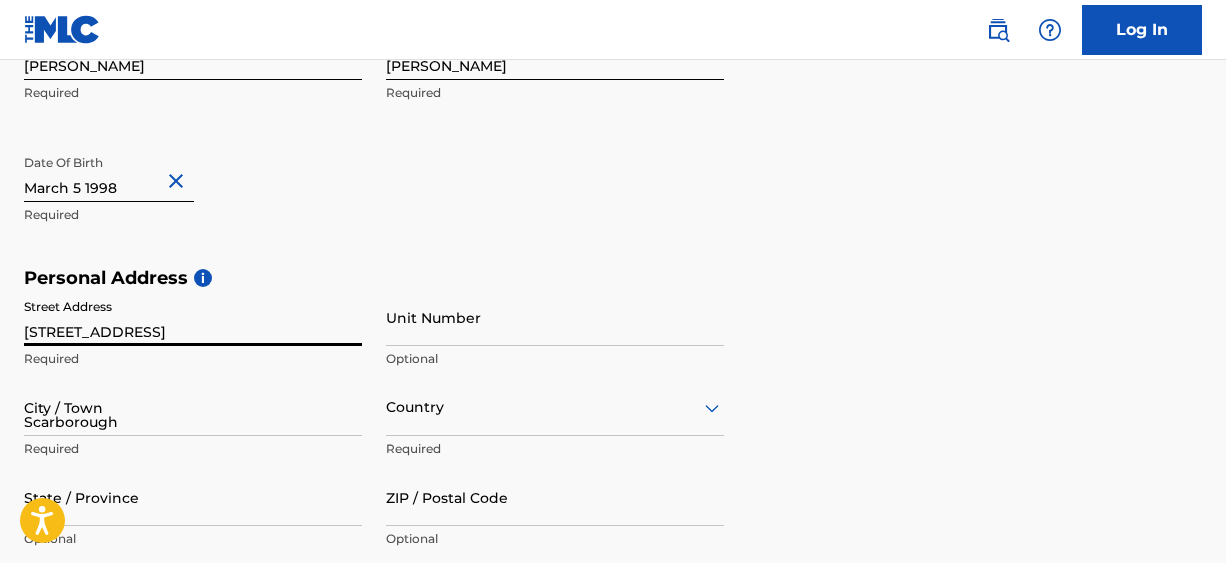 type on "[GEOGRAPHIC_DATA]" 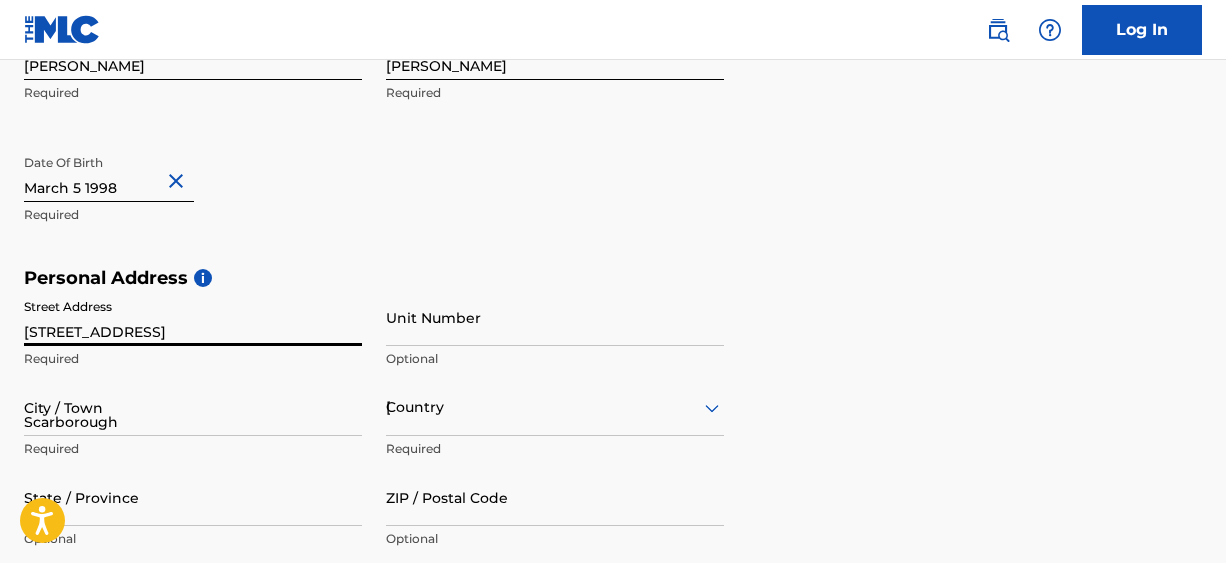type on "ME" 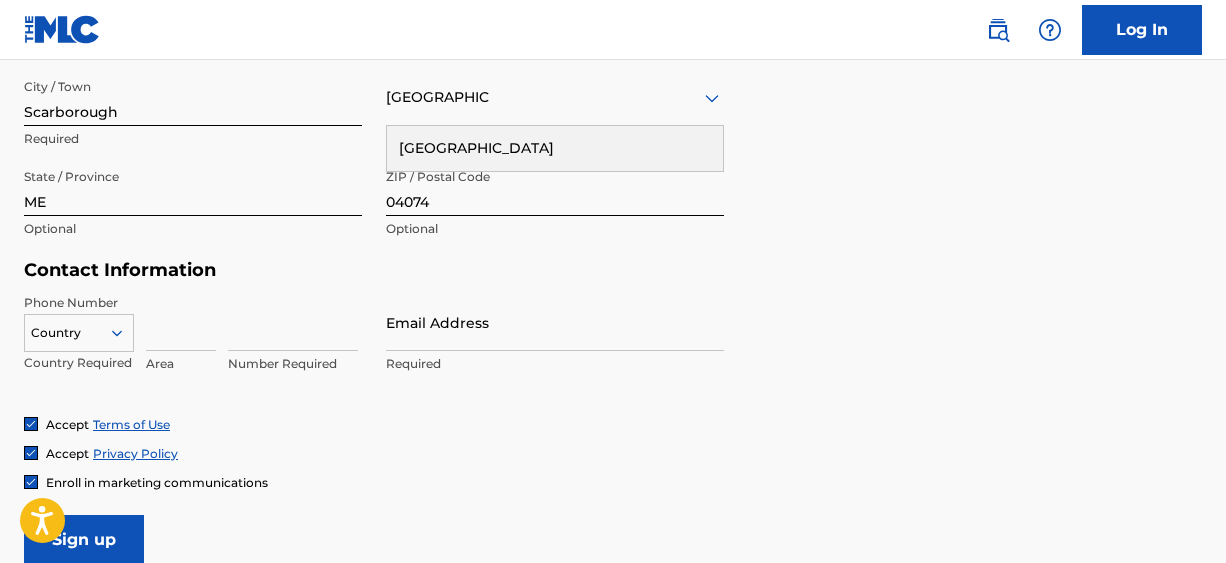 scroll, scrollTop: 797, scrollLeft: 0, axis: vertical 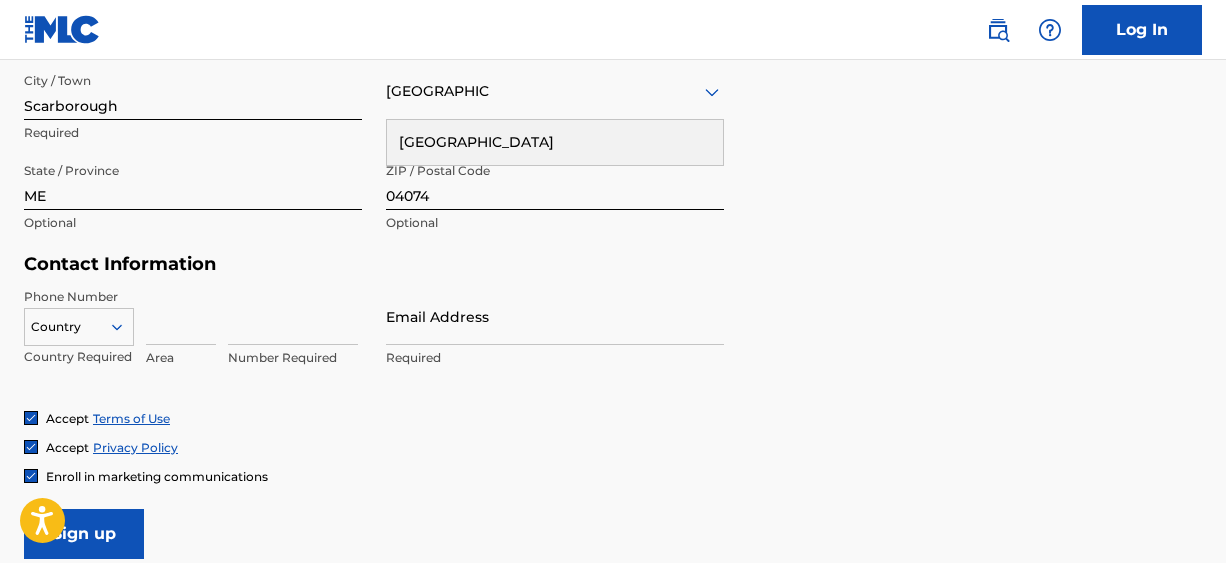 click on "Country" at bounding box center (79, 323) 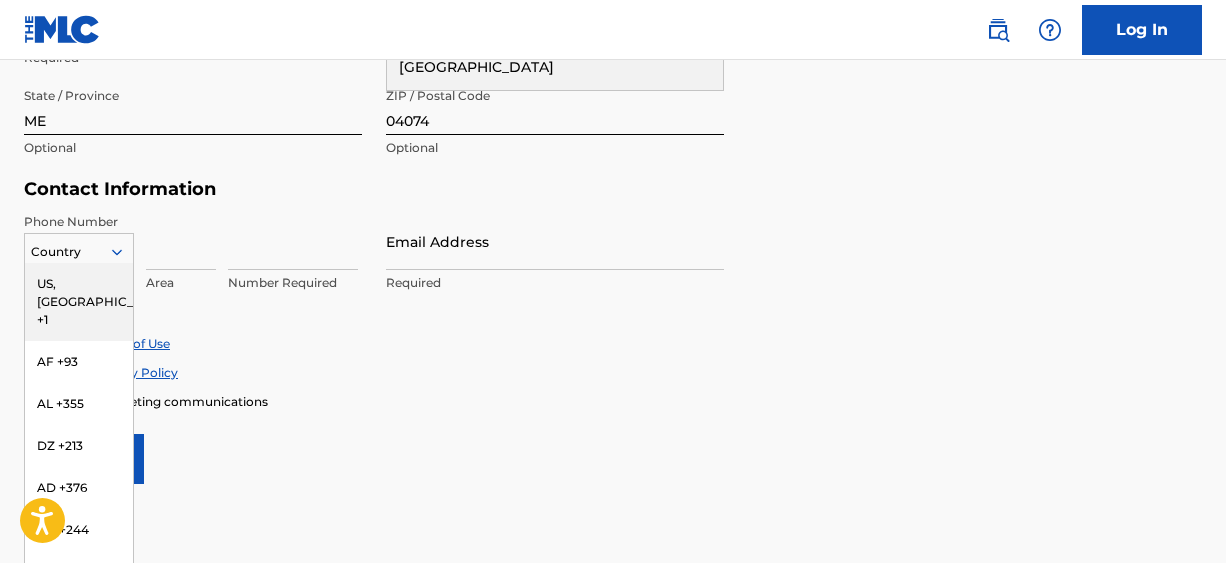 click on "US, [GEOGRAPHIC_DATA] +1" at bounding box center (79, 302) 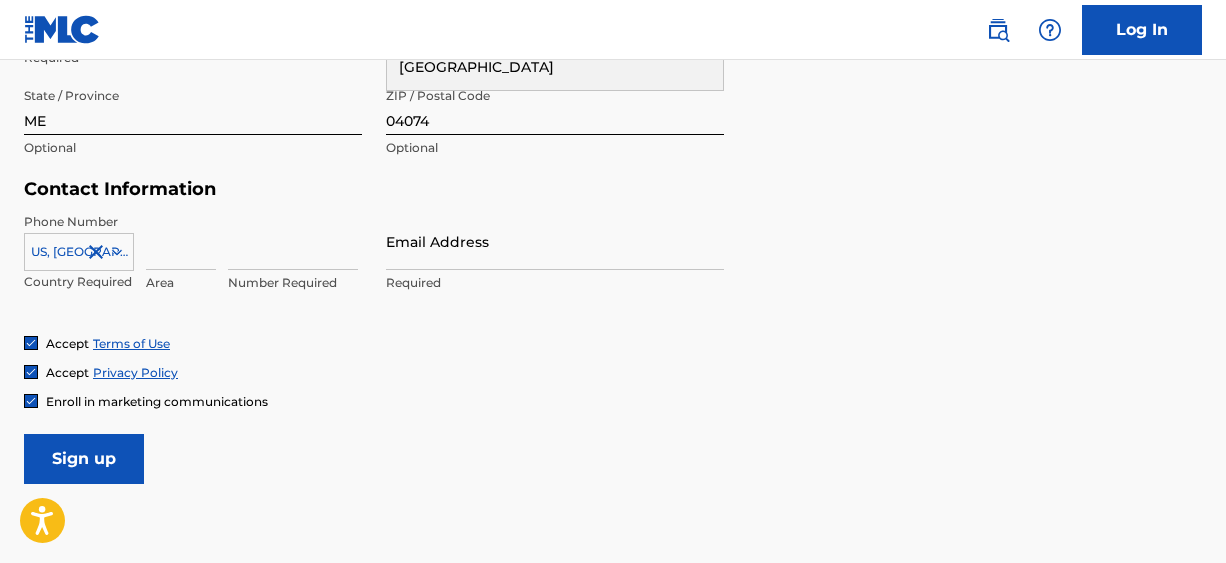 click at bounding box center (181, 241) 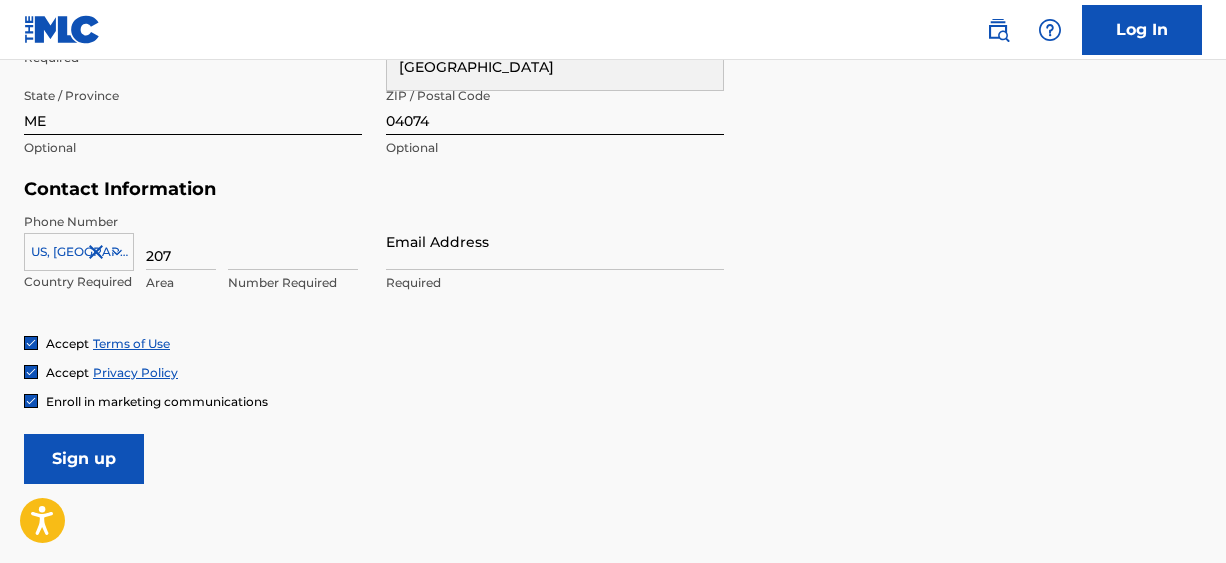 type on "207" 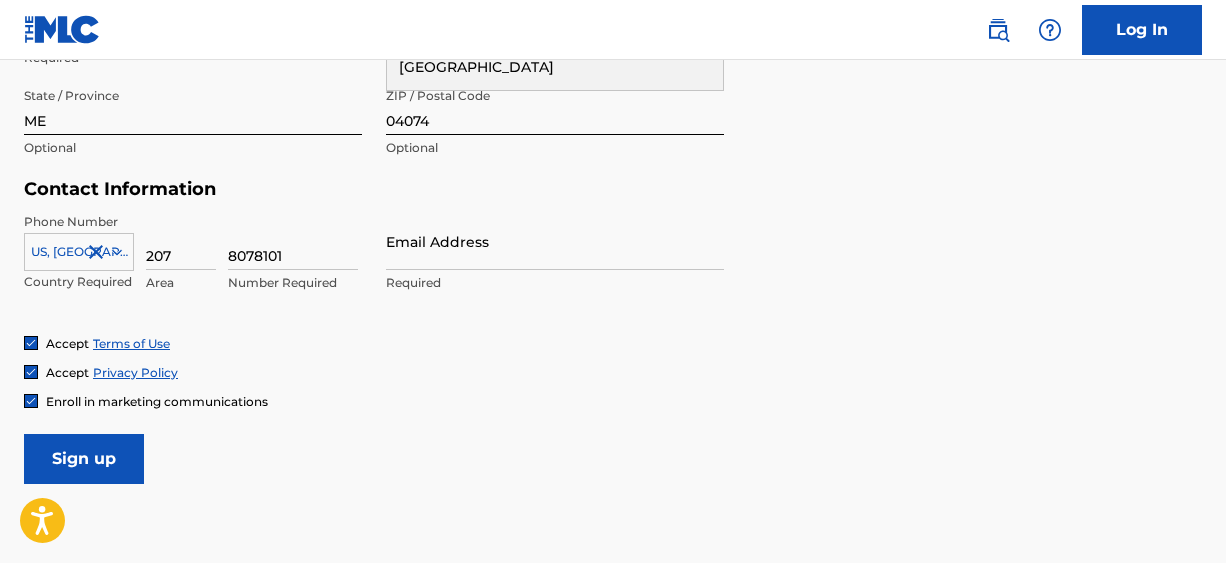 type on "8078101" 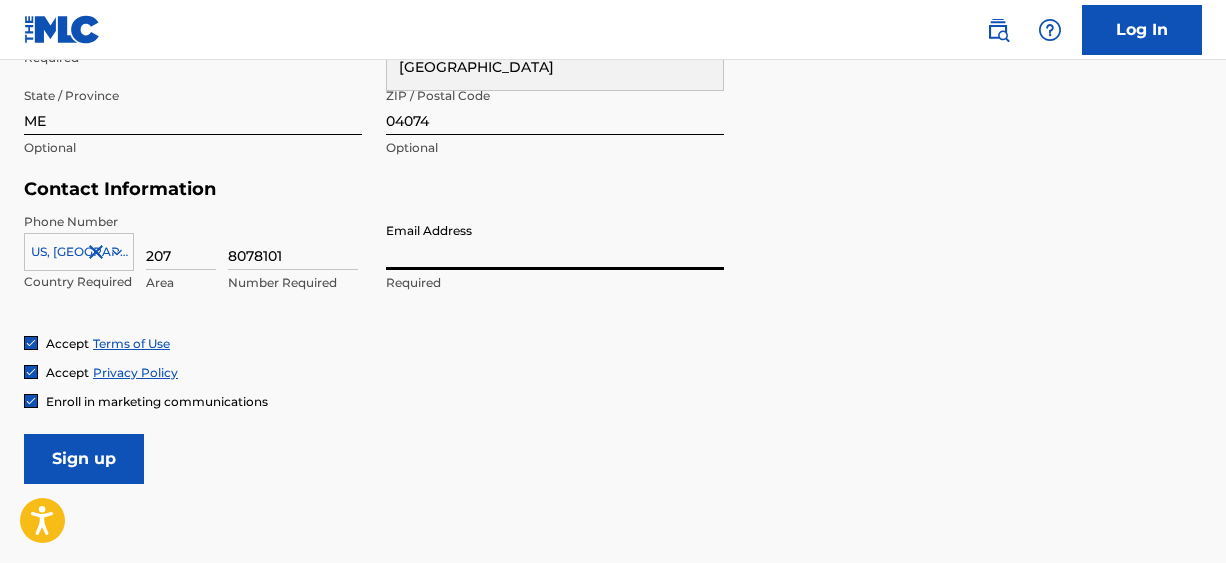 type on "[EMAIL_ADDRESS][DOMAIN_NAME]" 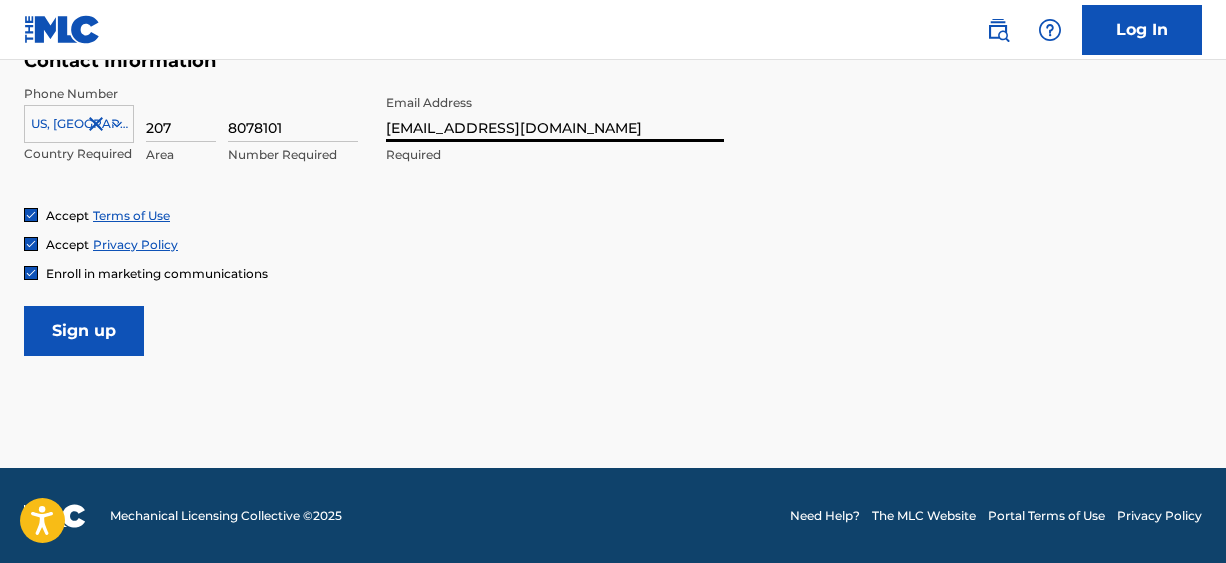 click on "Sign up" at bounding box center [84, 331] 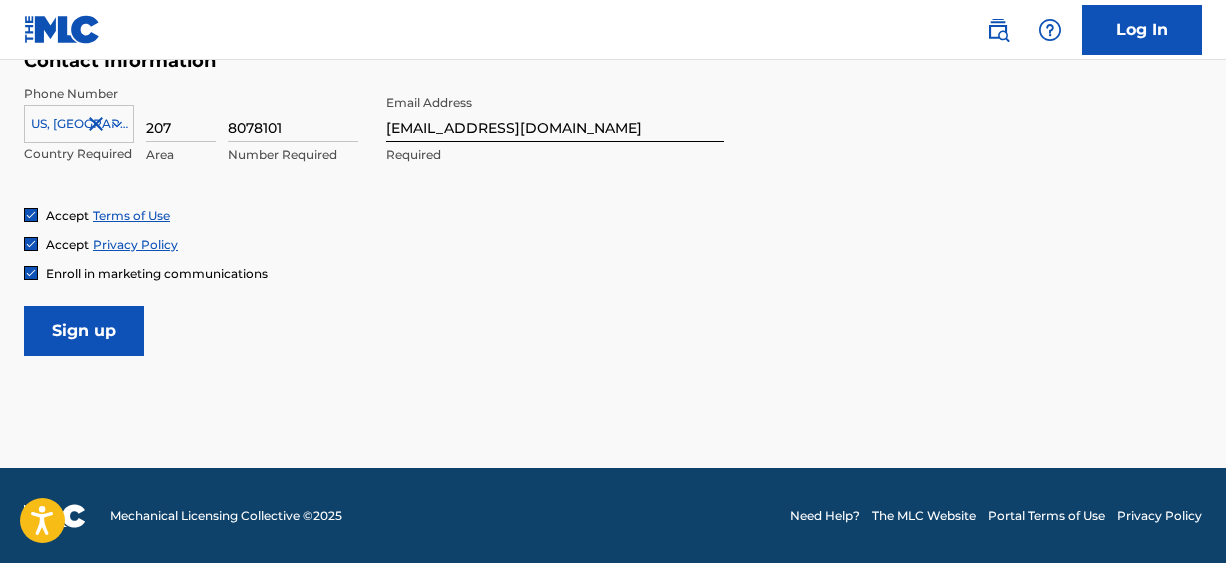 scroll, scrollTop: 606, scrollLeft: 0, axis: vertical 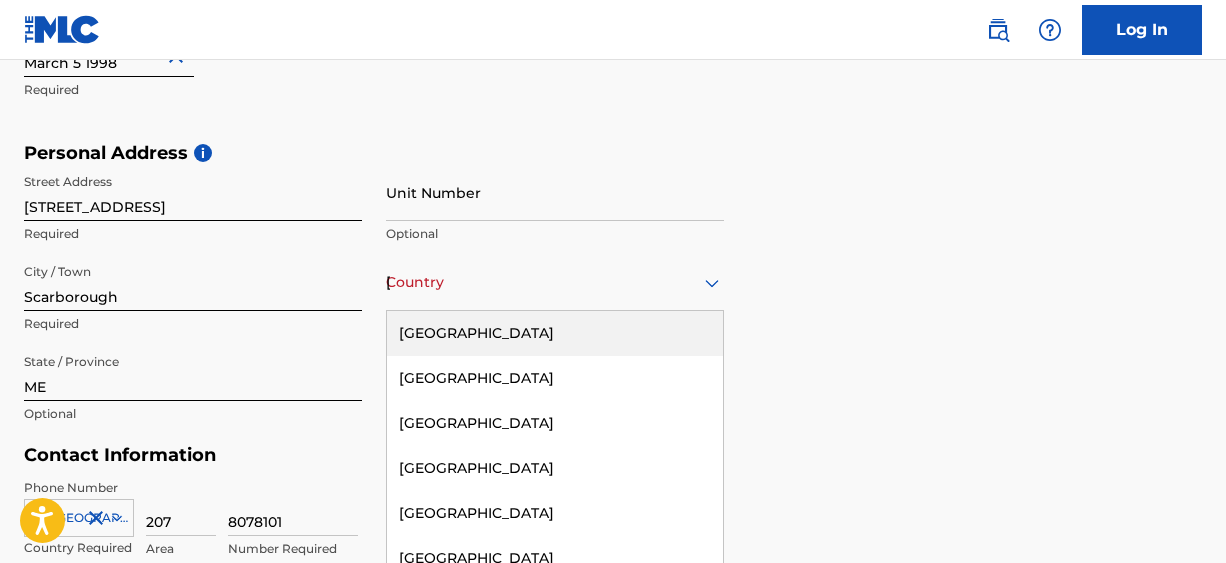 click on "[GEOGRAPHIC_DATA], 1 of 223. 223 results available. Use Up and Down to choose options, press Enter to select the currently focused option, press Escape to exit the menu, press Tab to select the option and exit the menu. Country [GEOGRAPHIC_DATA] [GEOGRAPHIC_DATA] [GEOGRAPHIC_DATA] [GEOGRAPHIC_DATA] [GEOGRAPHIC_DATA] [GEOGRAPHIC_DATA] [GEOGRAPHIC_DATA] [GEOGRAPHIC_DATA] [GEOGRAPHIC_DATA] [GEOGRAPHIC_DATA] [GEOGRAPHIC_DATA] [GEOGRAPHIC_DATA] [GEOGRAPHIC_DATA] [GEOGRAPHIC_DATA] [GEOGRAPHIC_DATA] [GEOGRAPHIC_DATA] [GEOGRAPHIC_DATA] [GEOGRAPHIC_DATA] [GEOGRAPHIC_DATA] [GEOGRAPHIC_DATA] [GEOGRAPHIC_DATA] [GEOGRAPHIC_DATA] [GEOGRAPHIC_DATA] [GEOGRAPHIC_DATA] [GEOGRAPHIC_DATA] [GEOGRAPHIC_DATA] [GEOGRAPHIC_DATA] [GEOGRAPHIC_DATA] [GEOGRAPHIC_DATA] [GEOGRAPHIC_DATA] [GEOGRAPHIC_DATA] [GEOGRAPHIC_DATA] [GEOGRAPHIC_DATA] [GEOGRAPHIC_DATA] [GEOGRAPHIC_DATA] [GEOGRAPHIC_DATA] [GEOGRAPHIC_DATA] [GEOGRAPHIC_DATA] [GEOGRAPHIC_DATA] [GEOGRAPHIC_DATA] [GEOGRAPHIC_DATA] [GEOGRAPHIC_DATA] [GEOGRAPHIC_DATA] [GEOGRAPHIC_DATA] [GEOGRAPHIC_DATA] [GEOGRAPHIC_DATA] [GEOGRAPHIC_DATA], [GEOGRAPHIC_DATA] [GEOGRAPHIC_DATA] [GEOGRAPHIC_DATA] [GEOGRAPHIC_DATA] [GEOGRAPHIC_DATA] [GEOGRAPHIC_DATA] [GEOGRAPHIC_DATA] [GEOGRAPHIC_DATA] [GEOGRAPHIC_DATA] [GEOGRAPHIC_DATA] [GEOGRAPHIC_DATA] [GEOGRAPHIC_DATA] [GEOGRAPHIC_DATA] [GEOGRAPHIC_DATA] [GEOGRAPHIC_DATA] [GEOGRAPHIC_DATA] [GEOGRAPHIC_DATA] [GEOGRAPHIC_DATA] [GEOGRAPHIC_DATA] ([GEOGRAPHIC_DATA]) [GEOGRAPHIC_DATA] [GEOGRAPHIC_DATA] [GEOGRAPHIC_DATA] [GEOGRAPHIC_DATA] [GEOGRAPHIC_DATA] [GEOGRAPHIC_DATA] [GEOGRAPHIC_DATA] [GEOGRAPHIC_DATA] [US_STATE] [GEOGRAPHIC_DATA] [GEOGRAPHIC_DATA]" at bounding box center (555, 282) 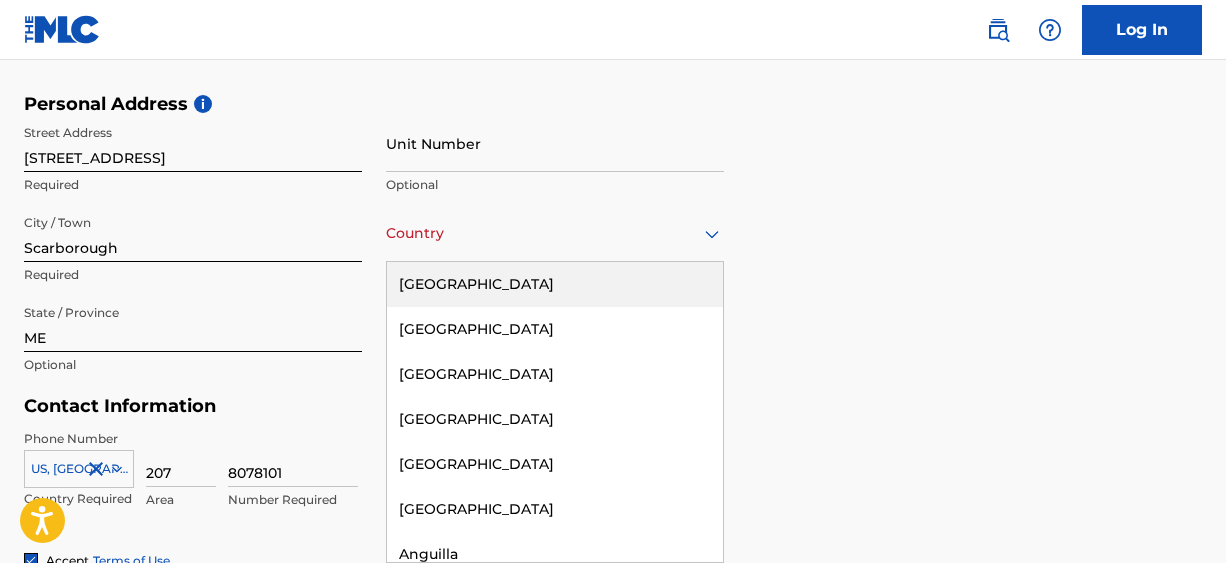type on "[GEOGRAPHIC_DATA]" 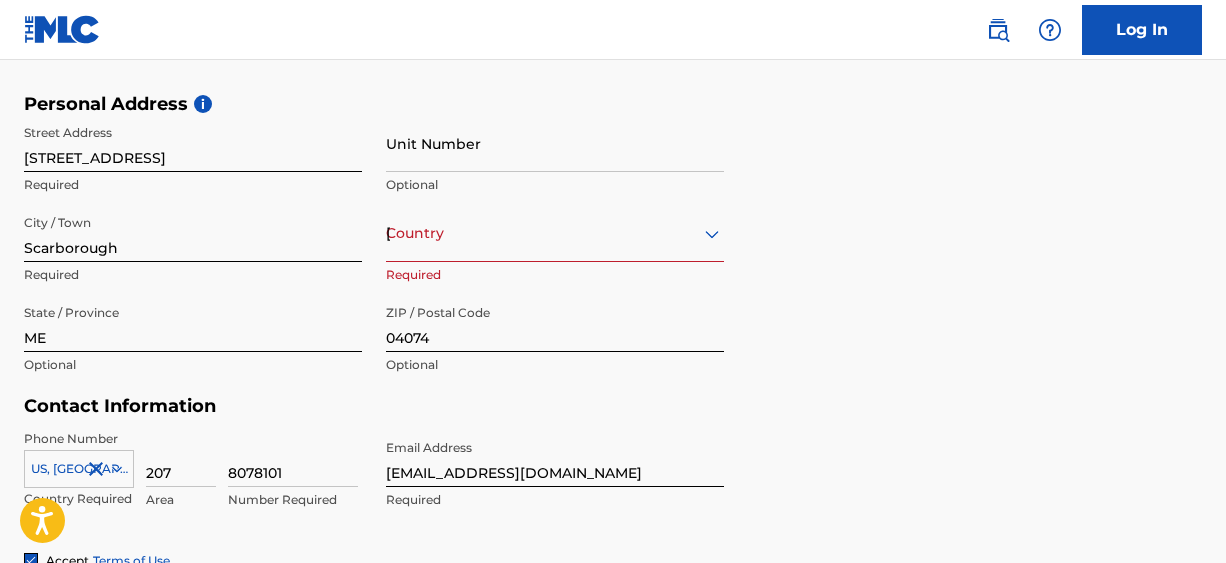 click on "Personal Address i Street Address [STREET_ADDRESS] Required Unit Number Optional City / Town [GEOGRAPHIC_DATA] Required Country [GEOGRAPHIC_DATA] Required State / Province ME Optional ZIP / Postal Code 04074 Optional" at bounding box center [613, 244] 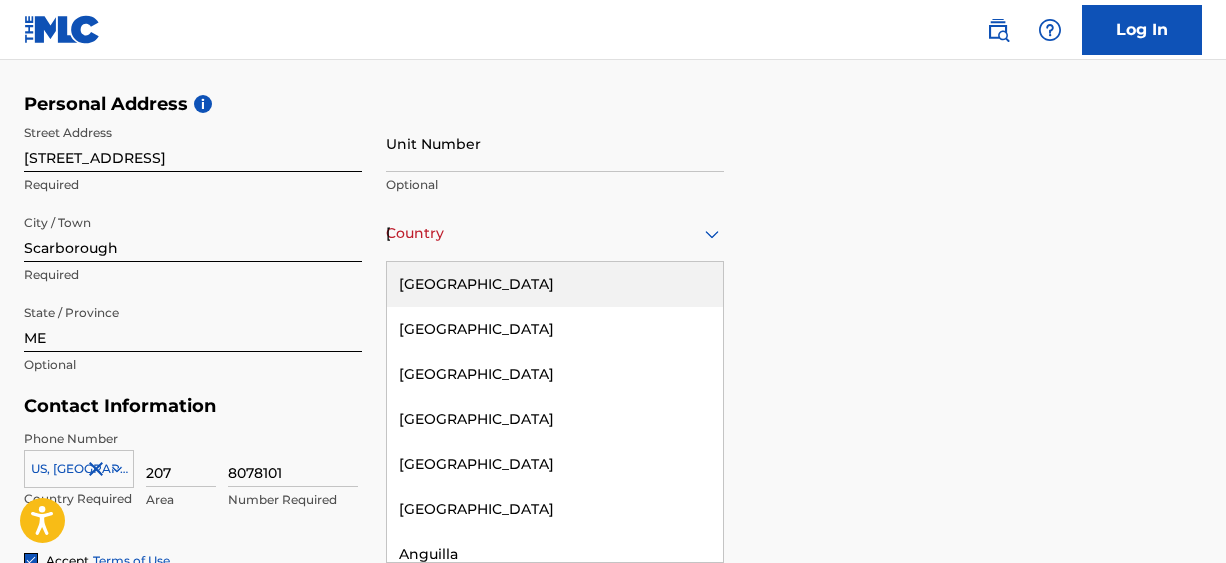 click on "Country [GEOGRAPHIC_DATA]" at bounding box center (555, 233) 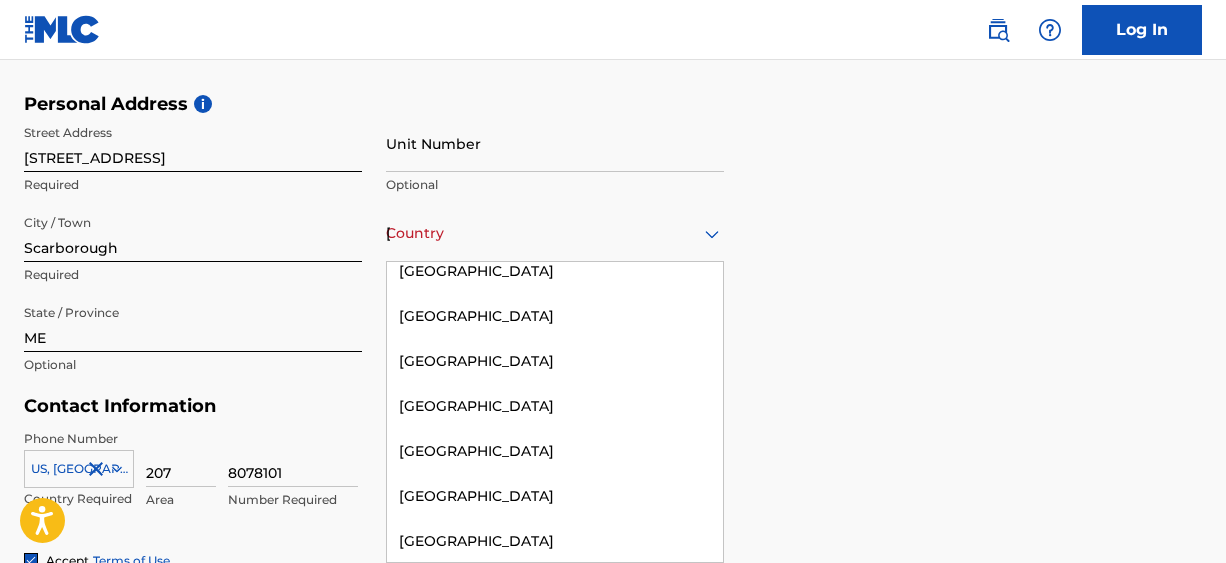 scroll, scrollTop: 9756, scrollLeft: 0, axis: vertical 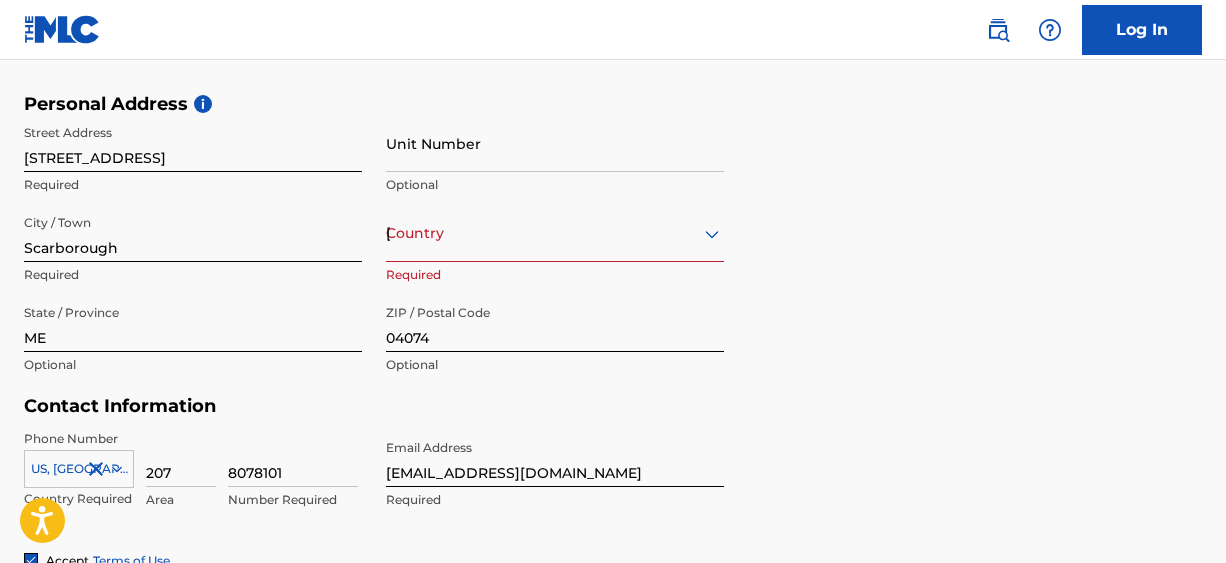 click on "User Information First Name [PERSON_NAME] Required Last Name [PERSON_NAME] Required Date Of Birth Required Personal Address i Street Address [STREET_ADDRESS] Required Unit Number Optional City / Town [GEOGRAPHIC_DATA] Required Country [GEOGRAPHIC_DATA] Required State / Province ME Optional ZIP / Postal Code 04074 Optional Contact Information Phone Number [GEOGRAPHIC_DATA] +1 Country Required 207 Area 8078101 Number Required Email Address [EMAIL_ADDRESS][DOMAIN_NAME] Required Accept Terms of Use Accept Privacy Policy Enroll in marketing communications Sign up" at bounding box center [613, 257] 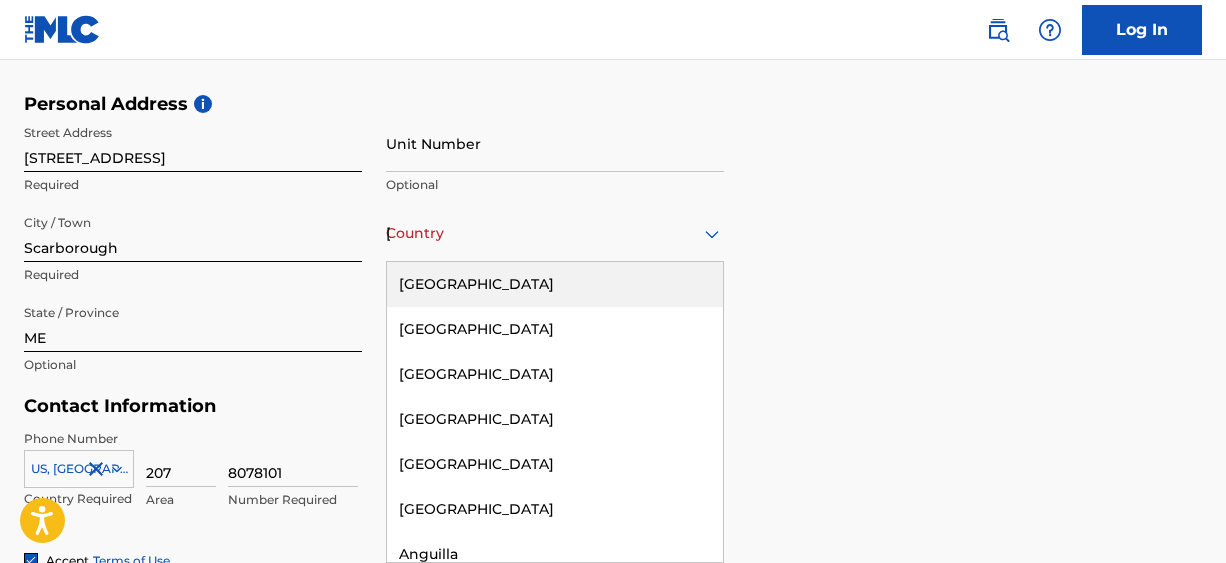 click on "Country [GEOGRAPHIC_DATA]" at bounding box center (555, 233) 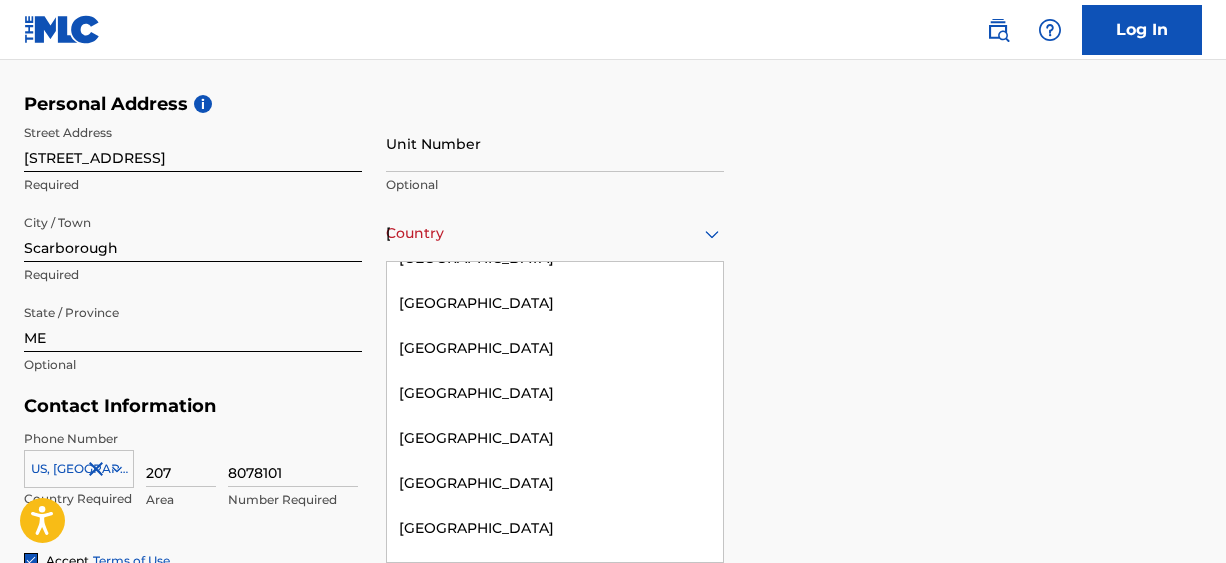 scroll, scrollTop: 9515, scrollLeft: 0, axis: vertical 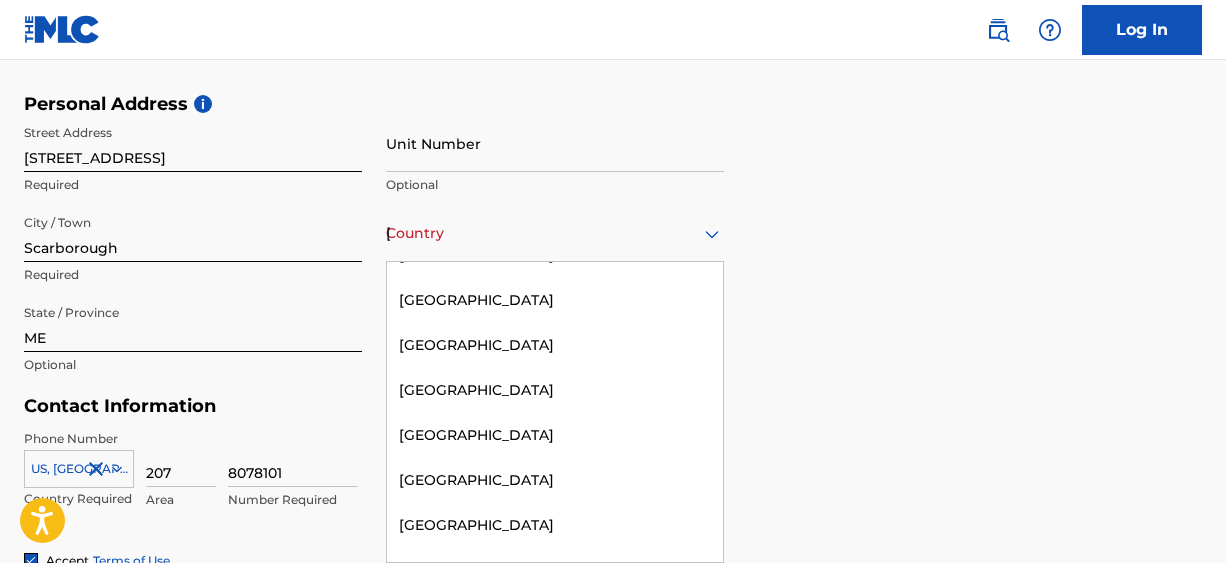 click on "Viet Nam" at bounding box center (555, 615) 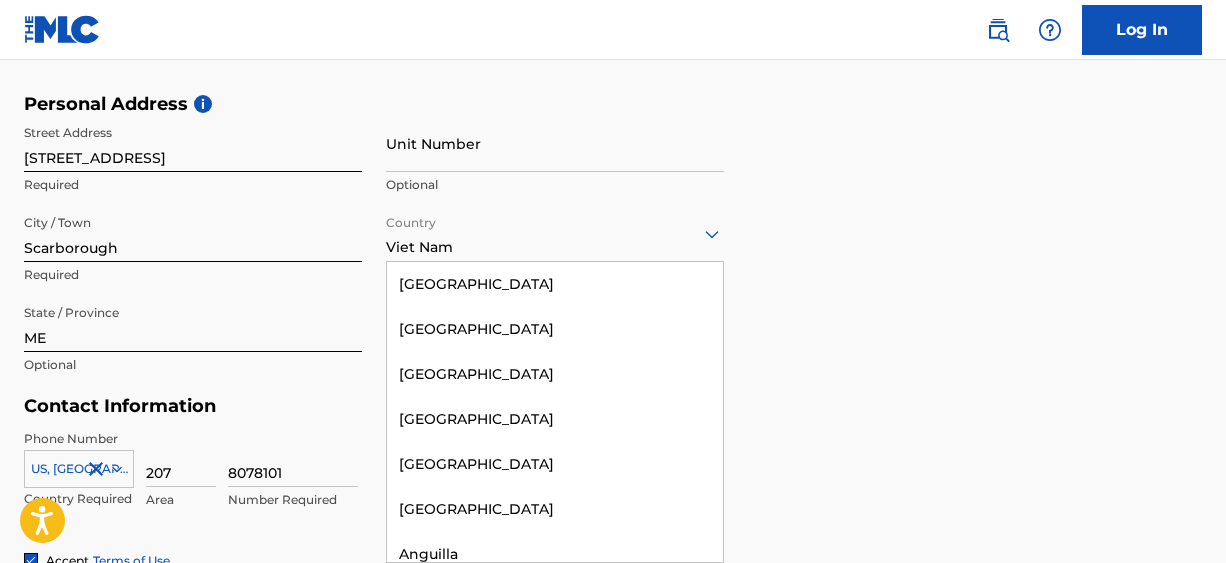 click at bounding box center [555, 233] 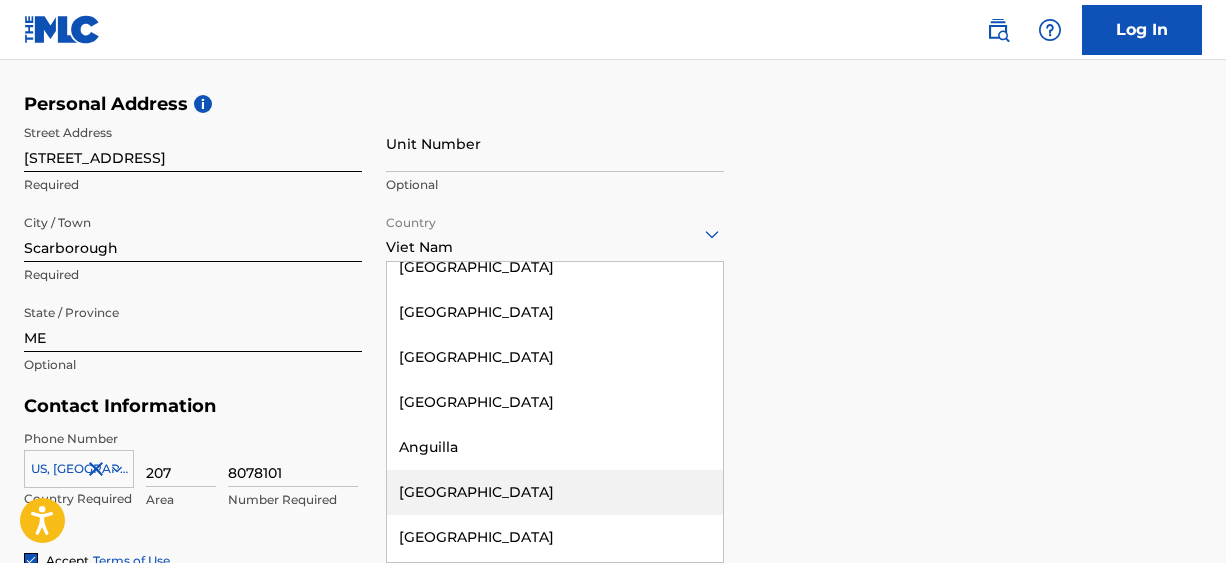 scroll, scrollTop: 0, scrollLeft: 0, axis: both 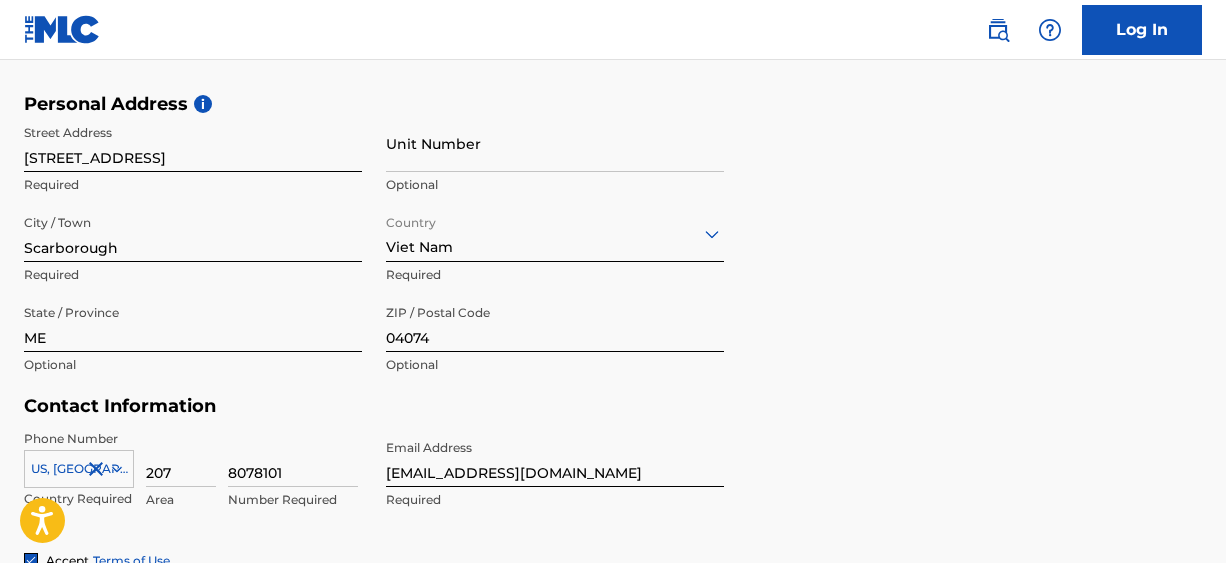 click on "User Information First Name [PERSON_NAME] Required Last Name [PERSON_NAME] Required Date Of Birth Required Personal Address i Street Address [STREET_ADDRESS] Required Unit Number Optional City / Town [GEOGRAPHIC_DATA] Required Country [GEOGRAPHIC_DATA] Required State / Province ME Optional ZIP / Postal Code 04074 Optional Contact Information Phone Number [GEOGRAPHIC_DATA] +1 Country Required 207 Area 8078101 Number Required Email Address [EMAIL_ADDRESS][DOMAIN_NAME] Required Accept Terms of Use Accept Privacy Policy Enroll in marketing communications Sign up" at bounding box center [613, 257] 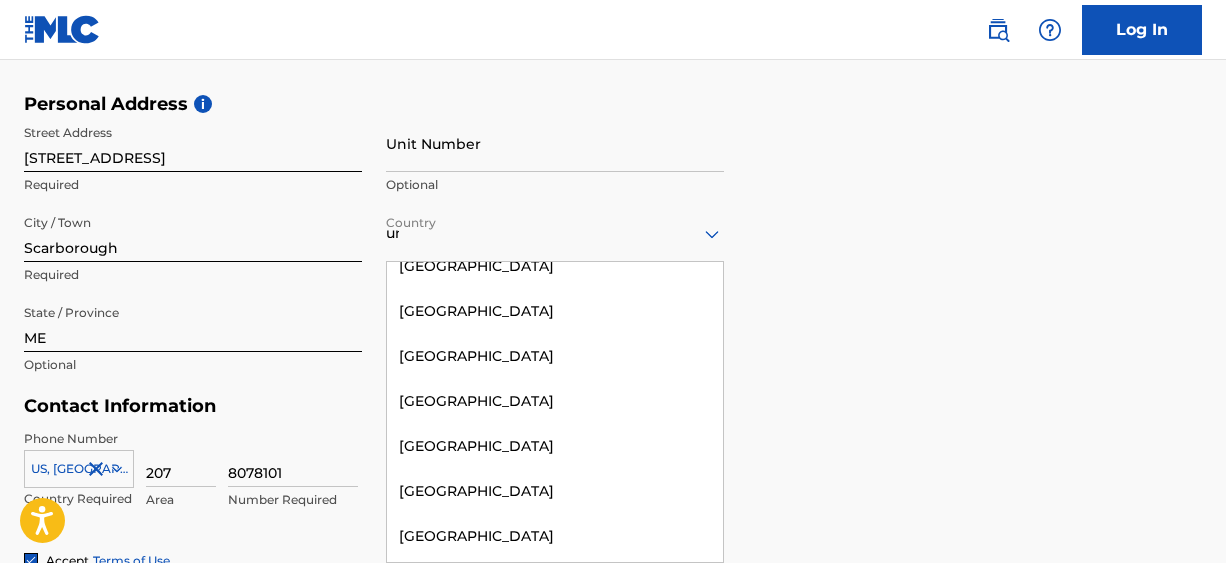 scroll, scrollTop: 0, scrollLeft: 0, axis: both 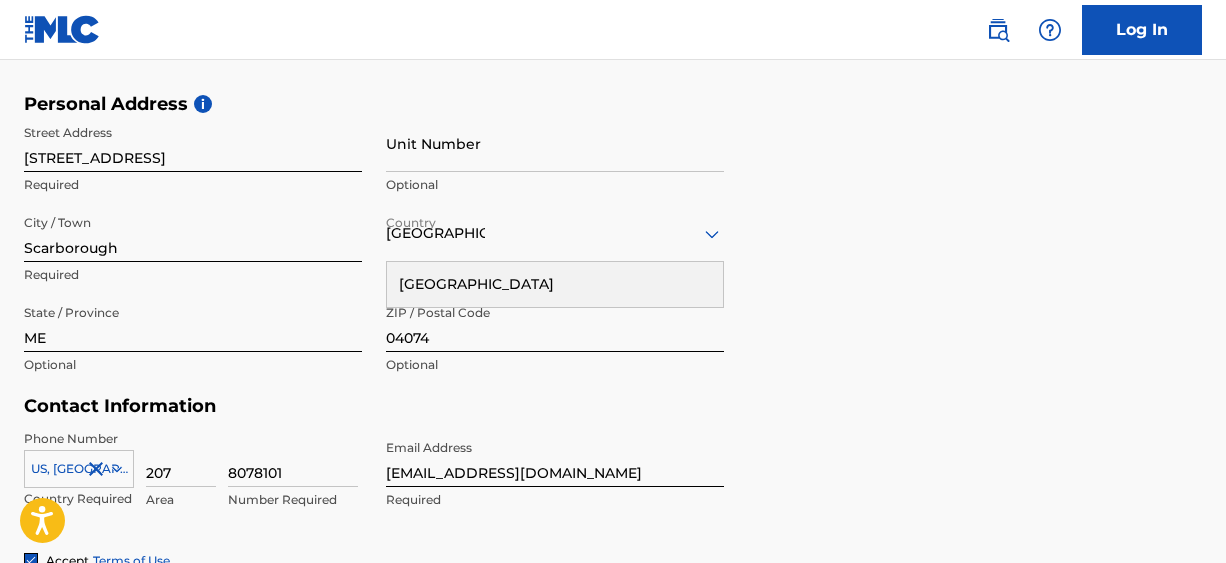 type on "[GEOGRAPHIC_DATA]" 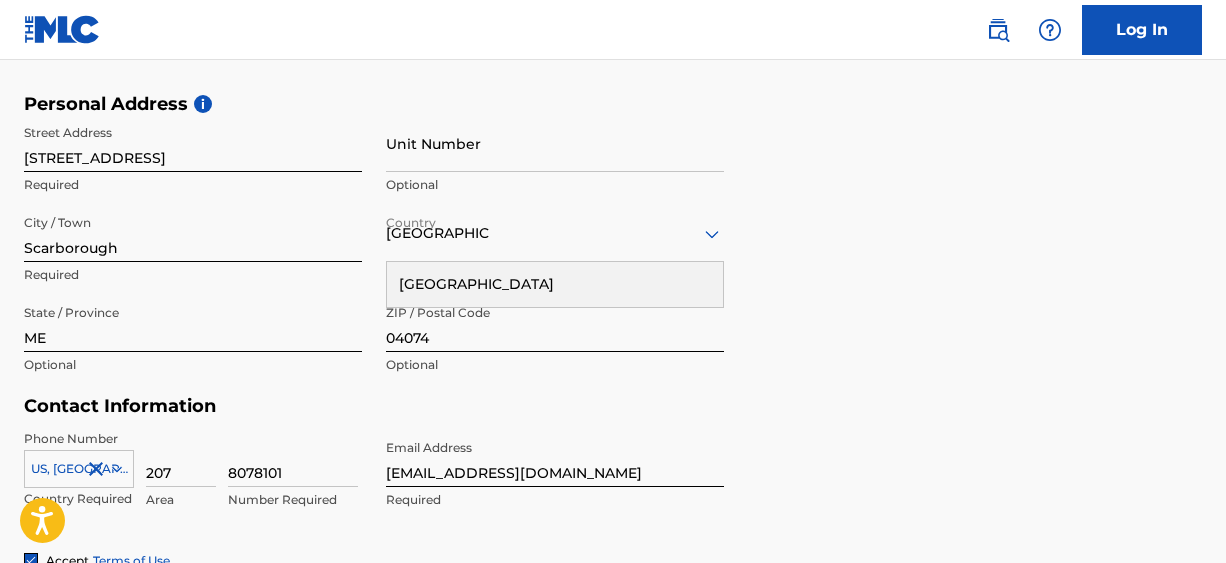 click on "[GEOGRAPHIC_DATA]" at bounding box center [555, 284] 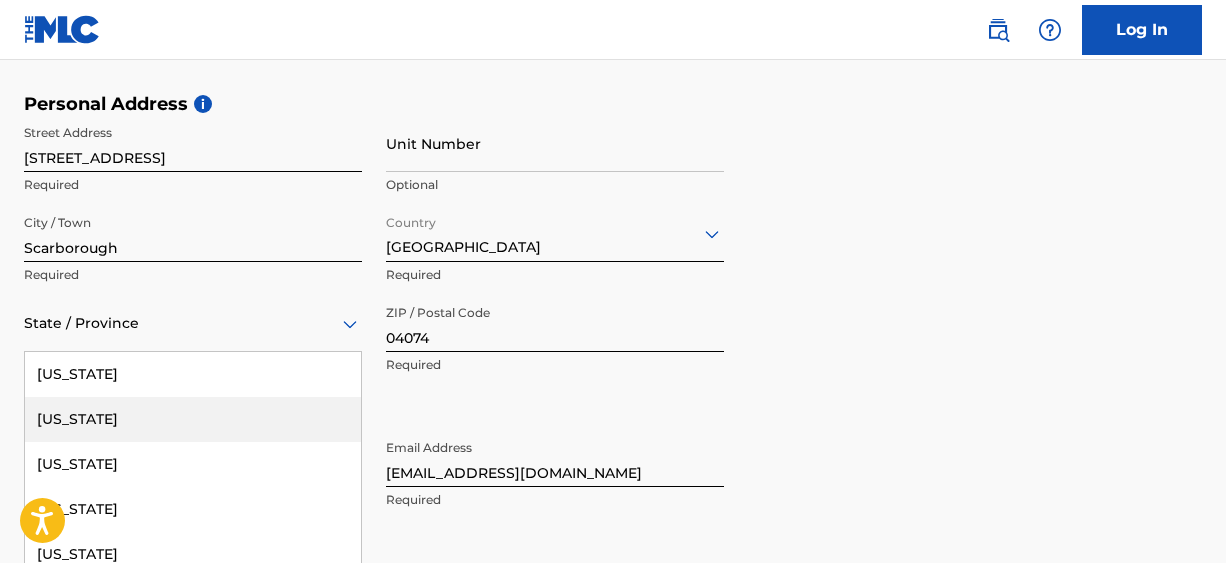 scroll, scrollTop: 745, scrollLeft: 0, axis: vertical 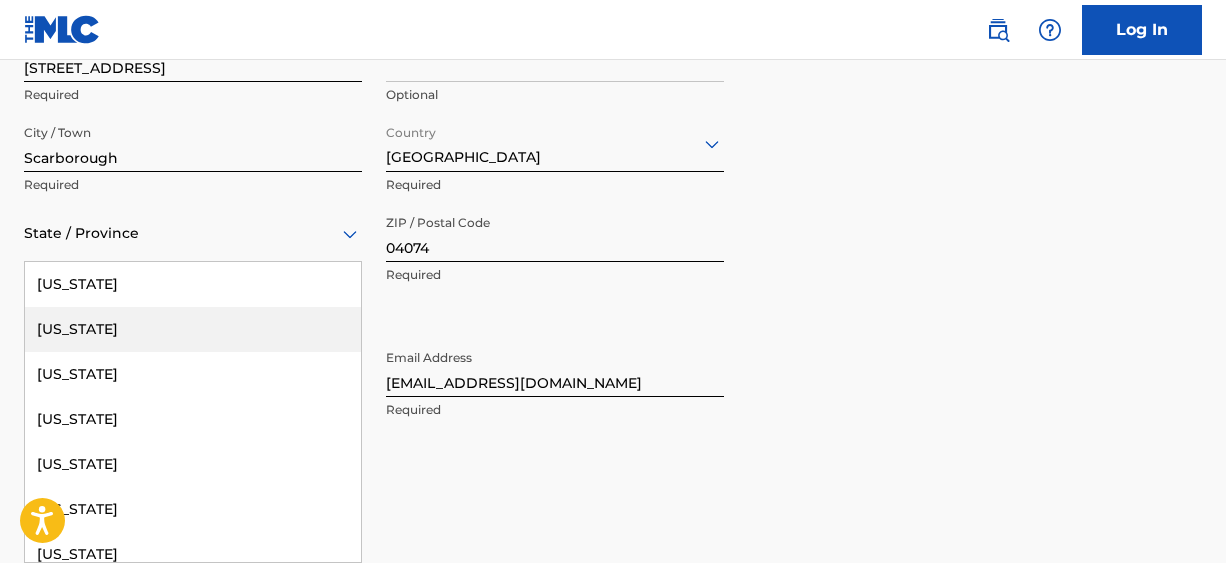click on "[US_STATE], 2 of 57. 57 results available. Use Up and Down to choose options, press Enter to select the currently focused option, press Escape to exit the menu, press Tab to select the option and exit the menu. State / Province [US_STATE] [US_STATE] [US_STATE] [US_STATE] [US_STATE] [US_STATE] [US_STATE] [US_STATE] [US_STATE] [GEOGRAPHIC_DATA][US_STATE][GEOGRAPHIC_DATA] [US_STATE] [US_STATE] [US_STATE] [US_STATE] [US_STATE] [US_STATE] [US_STATE] [US_STATE] [US_STATE] [US_STATE] [US_STATE] [US_STATE] [US_STATE] [US_STATE] [US_STATE] [US_STATE] [US_STATE] [US_STATE] [US_STATE] [US_STATE] [US_STATE] [US_STATE] [US_STATE] [US_STATE] [US_STATE] [US_STATE] [US_STATE] [US_STATE] [US_STATE] [US_STATE] [US_STATE] [US_STATE] [US_STATE] [US_STATE] [US_STATE] [US_STATE] [US_STATE] [US_STATE] [US_STATE] [US_STATE] [US_STATE] [GEOGRAPHIC_DATA], [GEOGRAPHIC_DATA] [US_STATE][PERSON_NAME][US_STATE] [US_STATE][PERSON_NAME] [US_STATE] [US_STATE]" at bounding box center [193, 233] 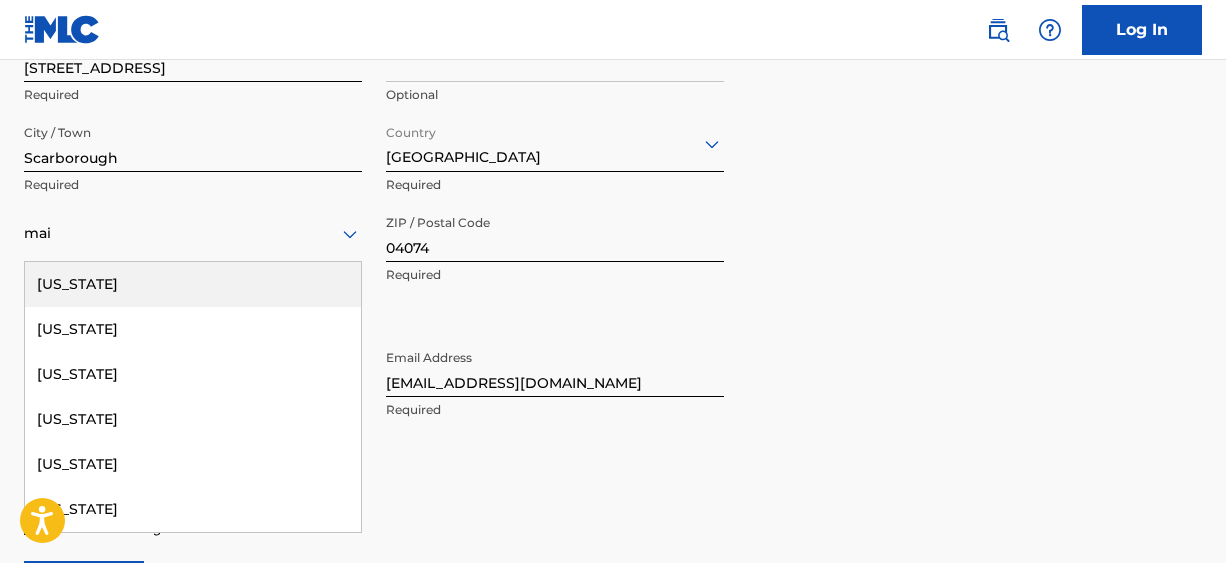 type on "main" 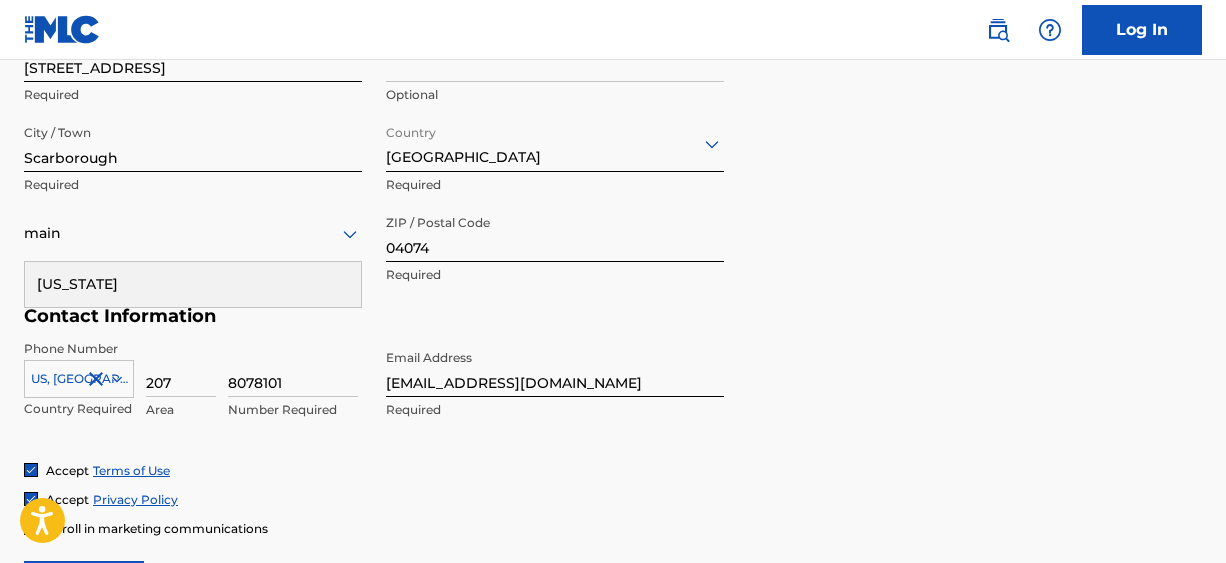 click on "[US_STATE]" at bounding box center [193, 284] 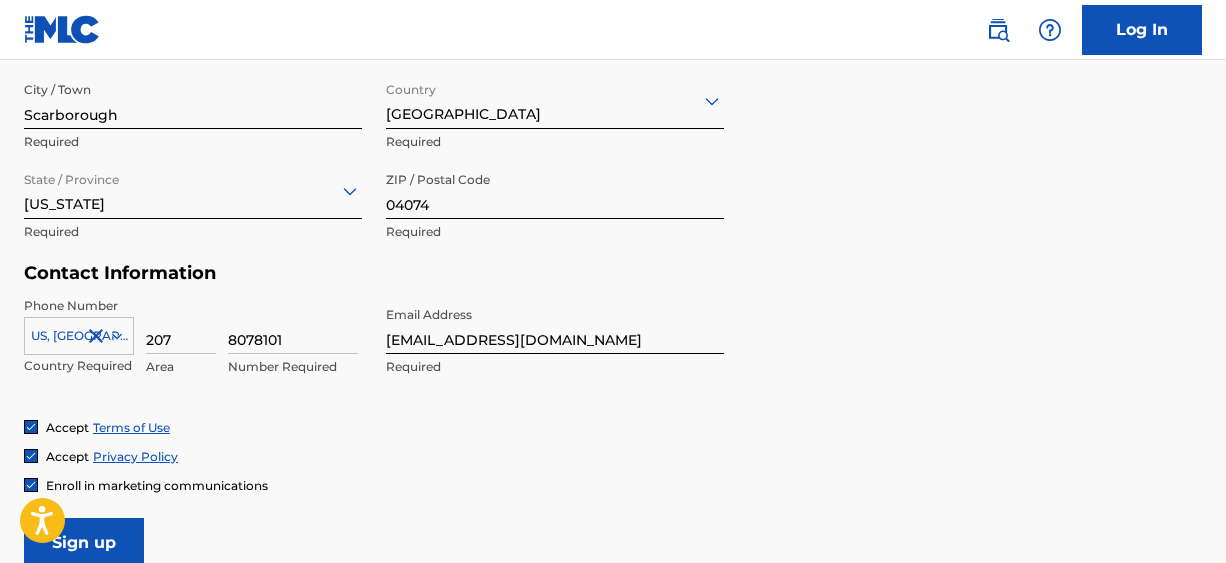 scroll, scrollTop: 1000, scrollLeft: 0, axis: vertical 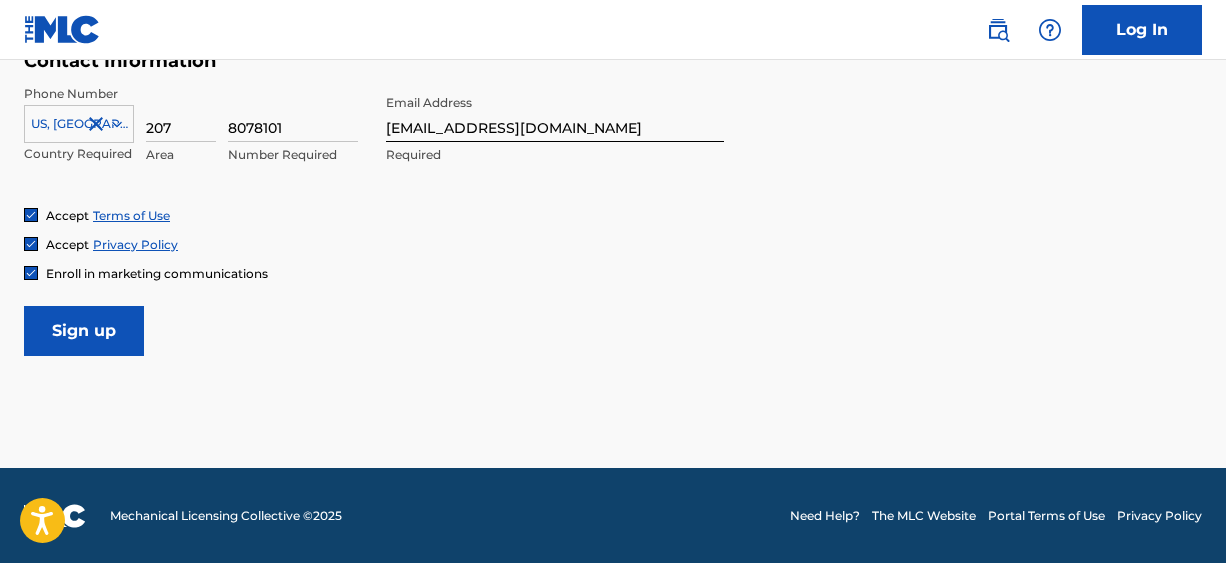 click on "Sign up" at bounding box center (84, 331) 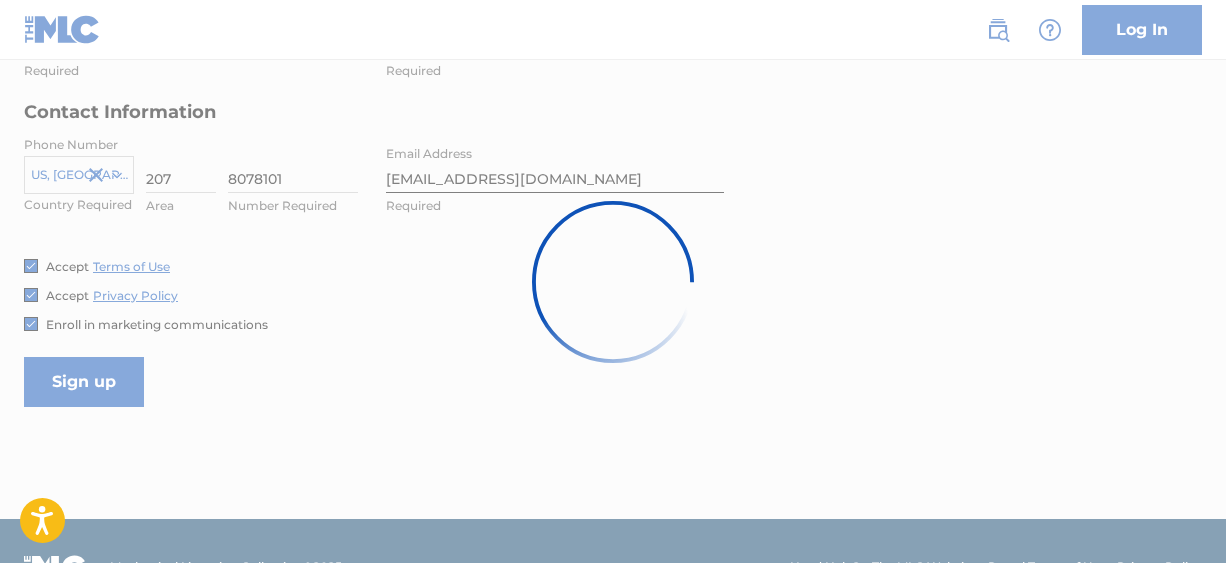 scroll, scrollTop: 947, scrollLeft: 0, axis: vertical 